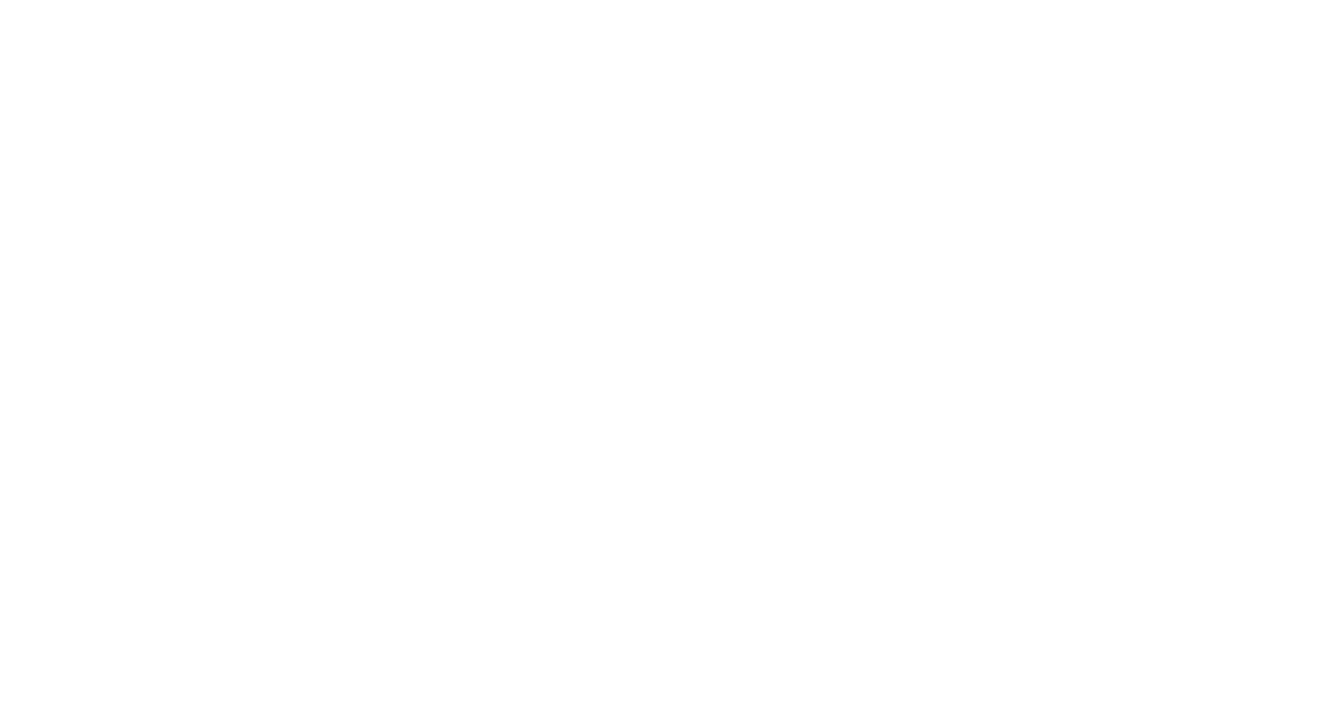 scroll, scrollTop: 0, scrollLeft: 0, axis: both 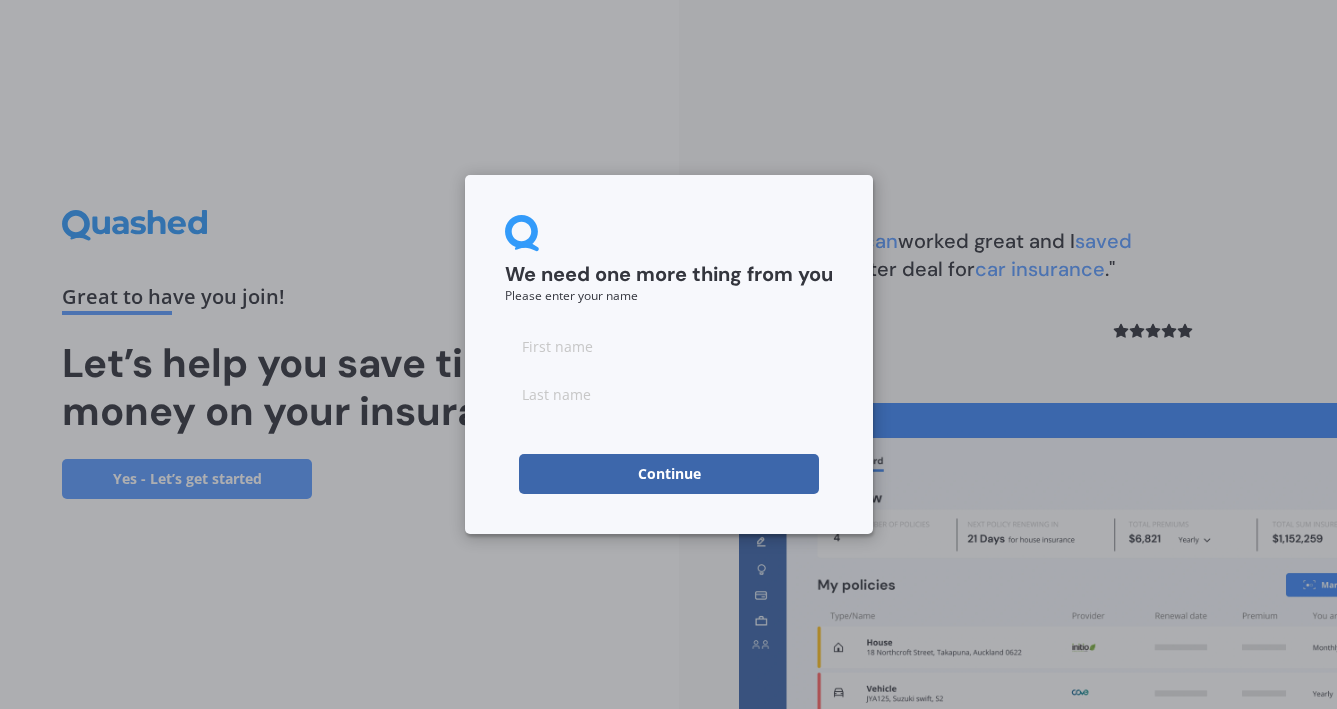 click at bounding box center [669, 346] 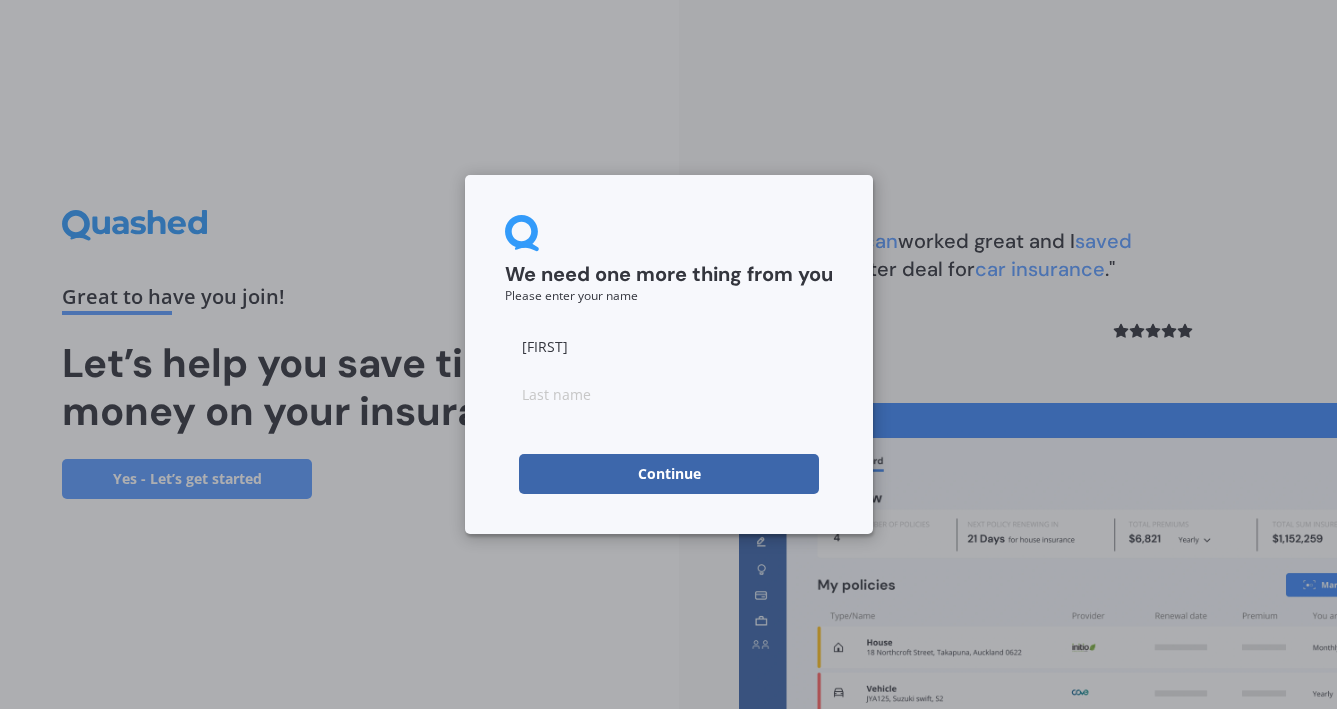 type on "[FIRST]" 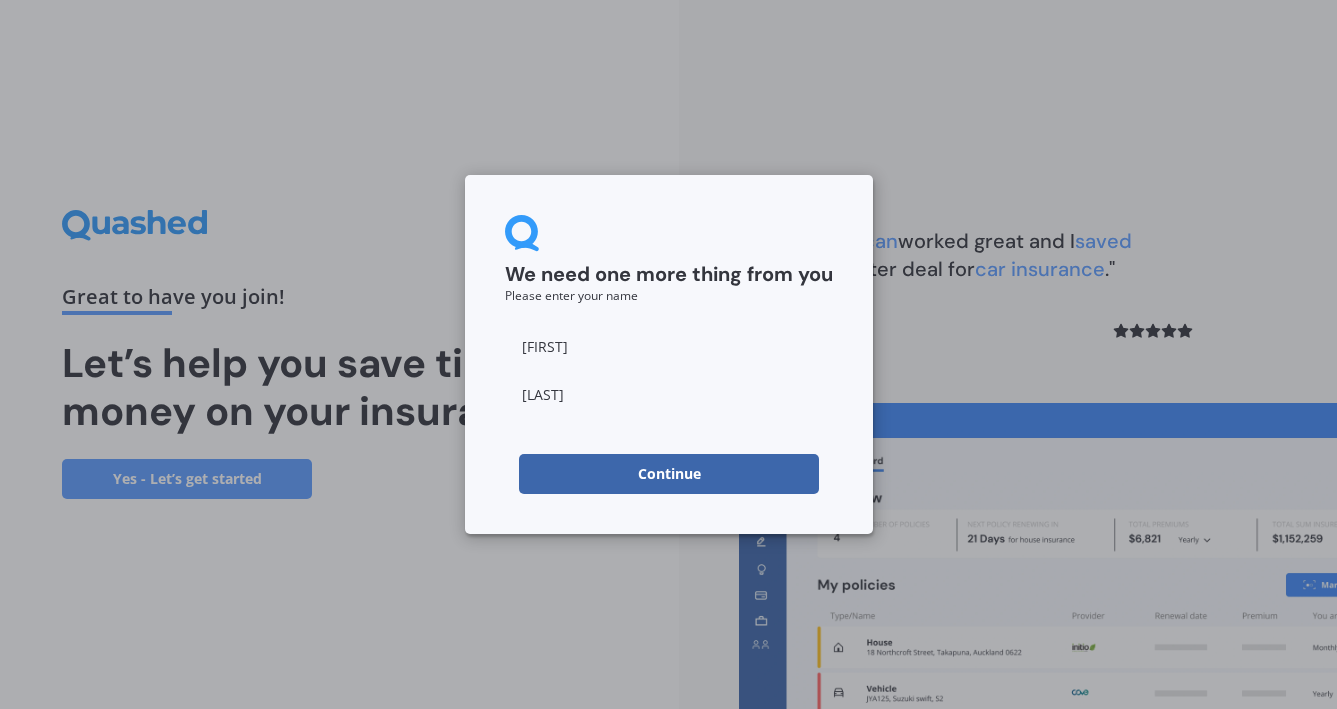 type on "[LAST]" 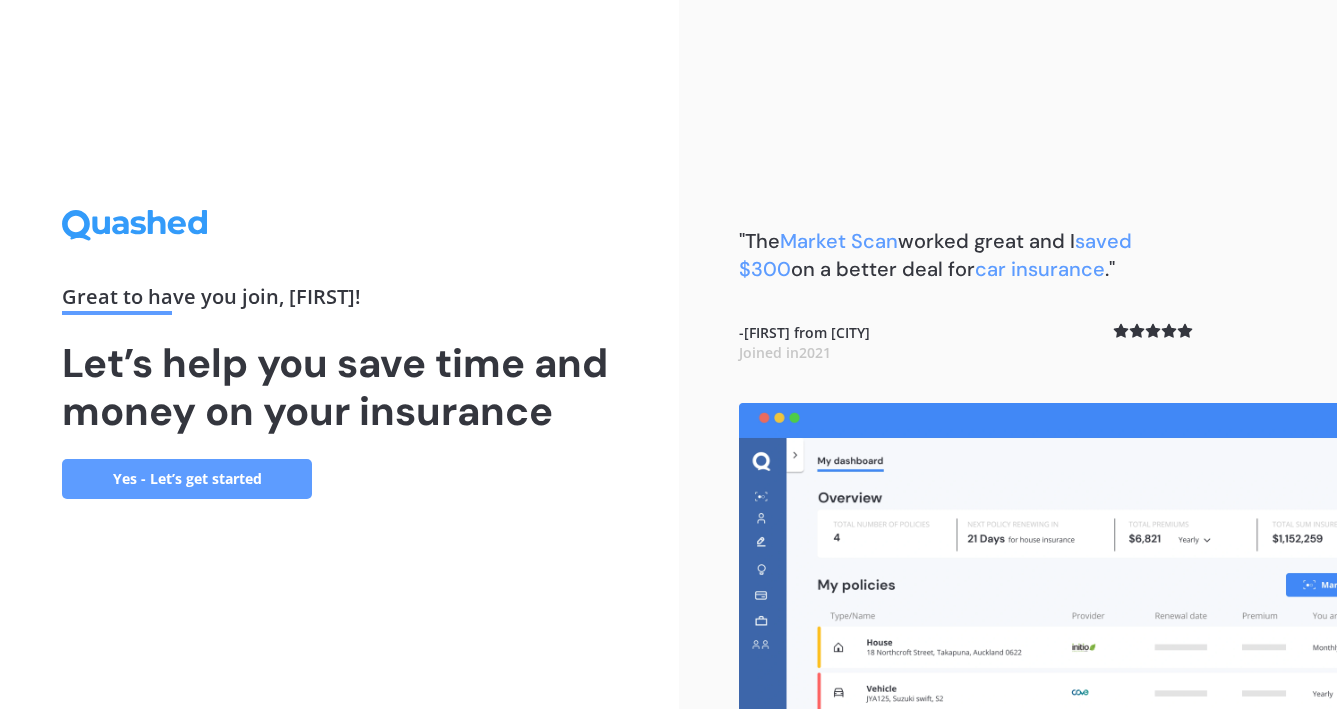 scroll, scrollTop: 0, scrollLeft: 0, axis: both 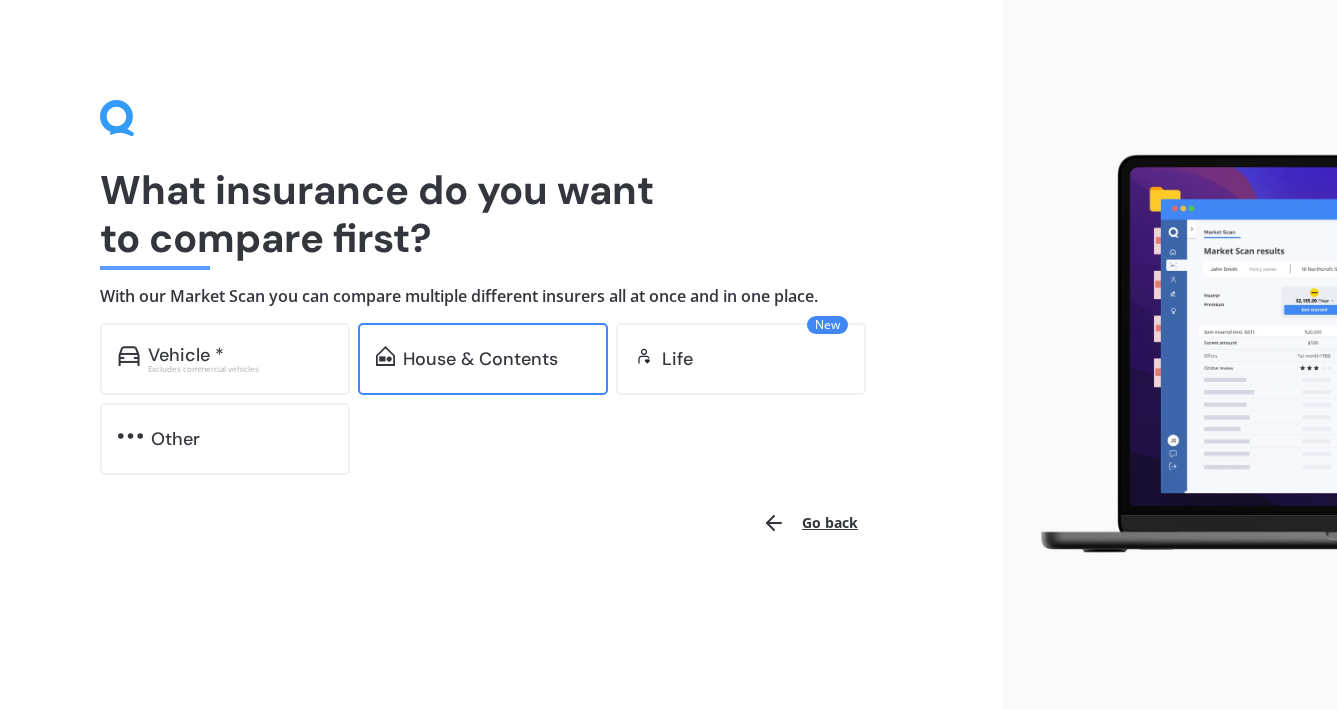 click on "House & Contents" at bounding box center (480, 359) 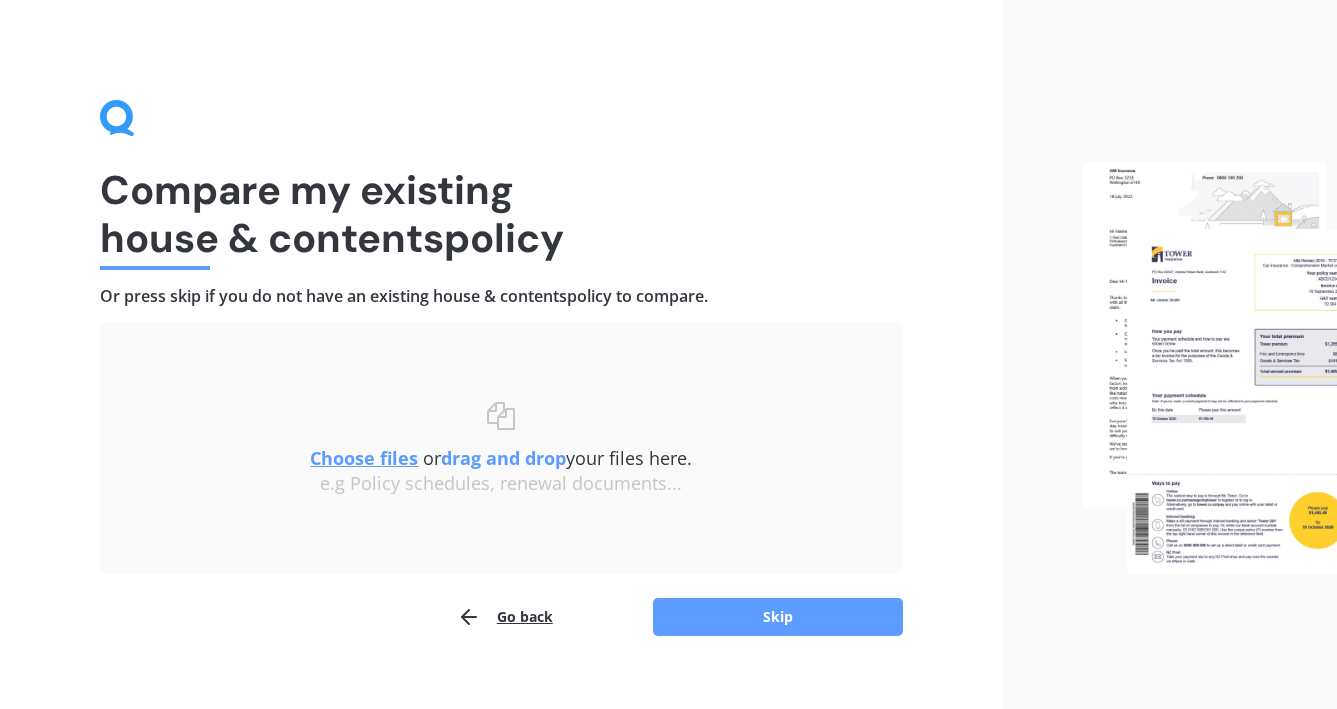 click on "Choose files" at bounding box center (364, 458) 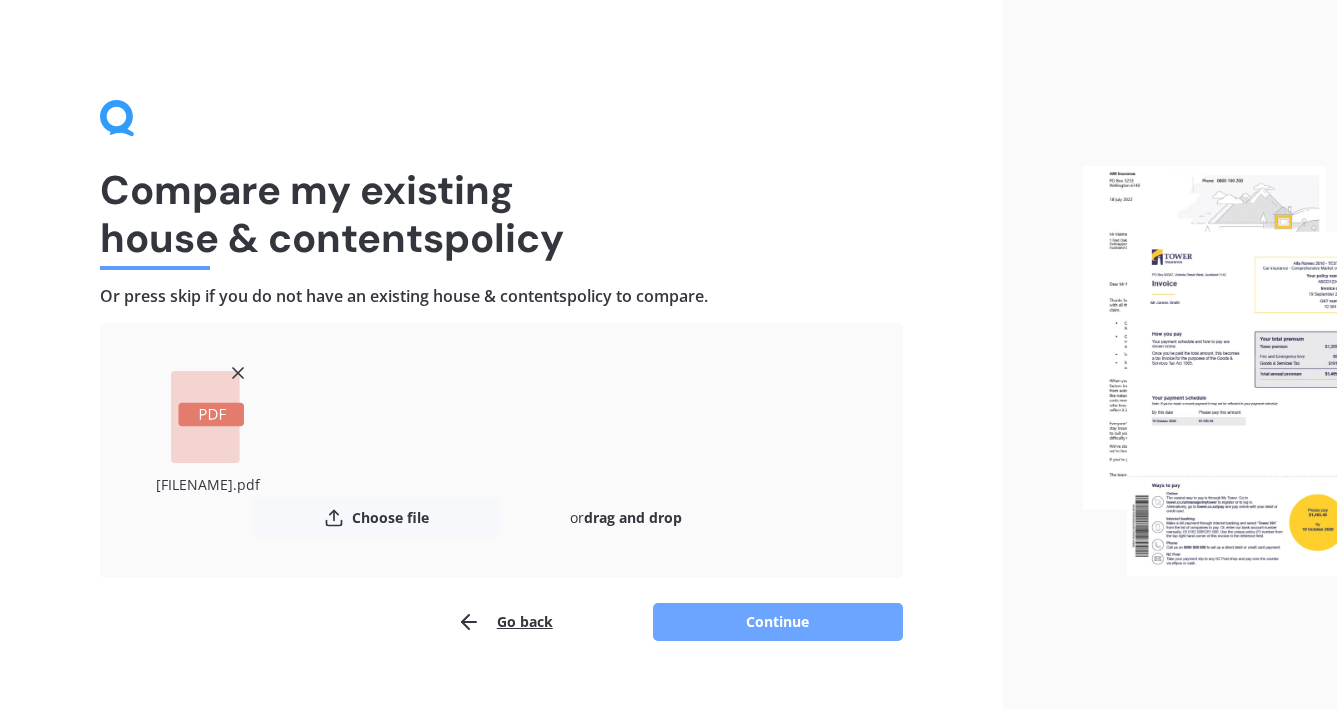 click on "Continue" at bounding box center [778, 622] 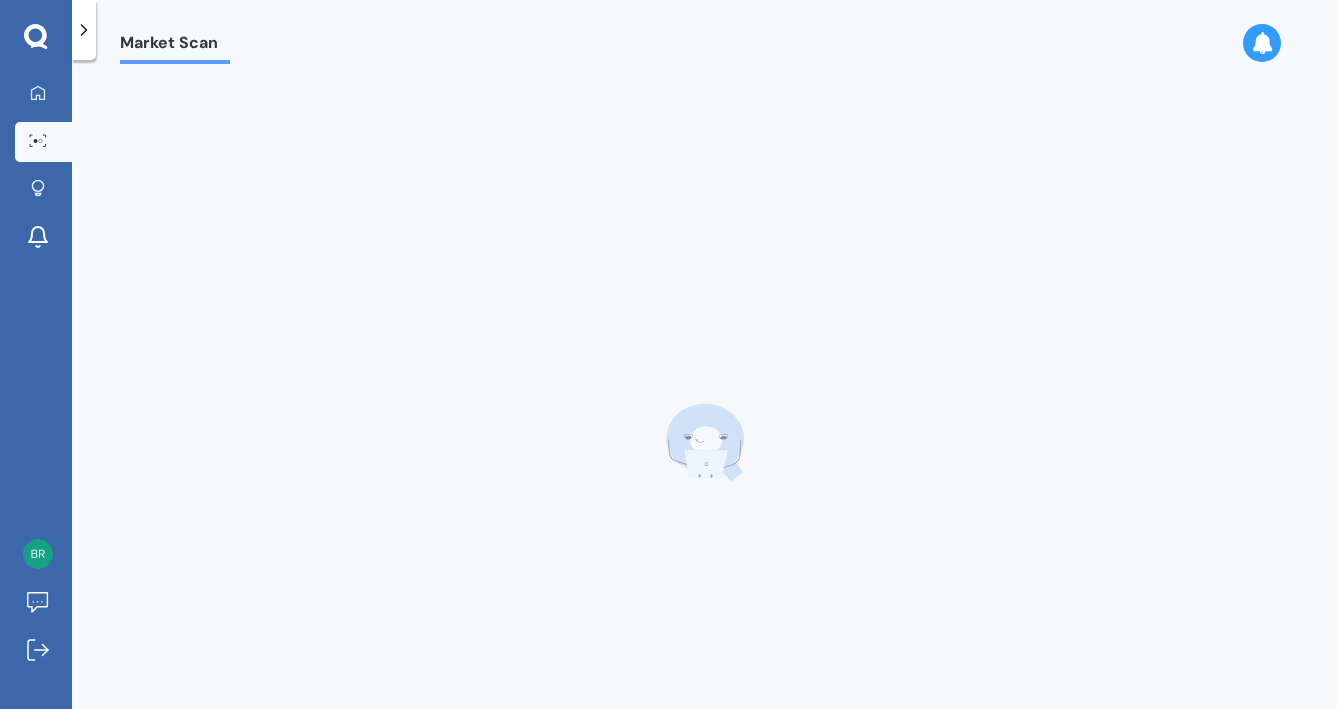 scroll, scrollTop: 0, scrollLeft: 0, axis: both 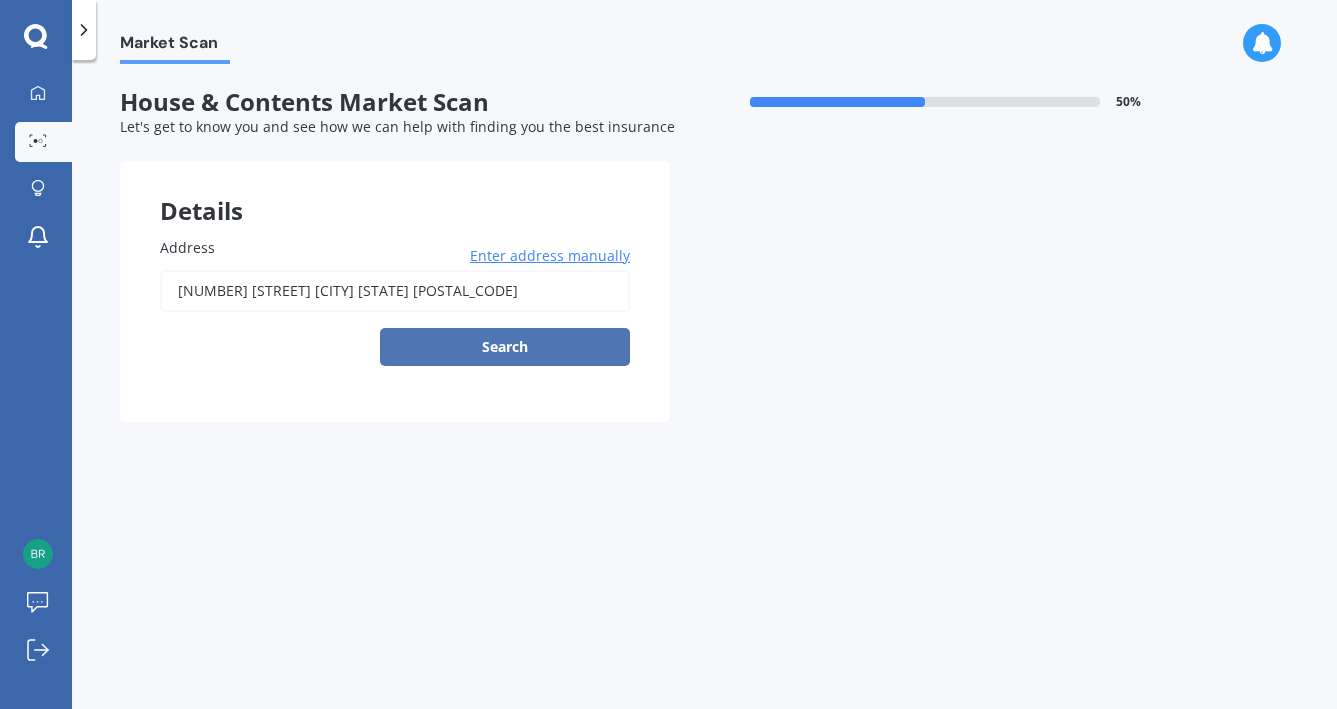 click on "Search" at bounding box center [505, 347] 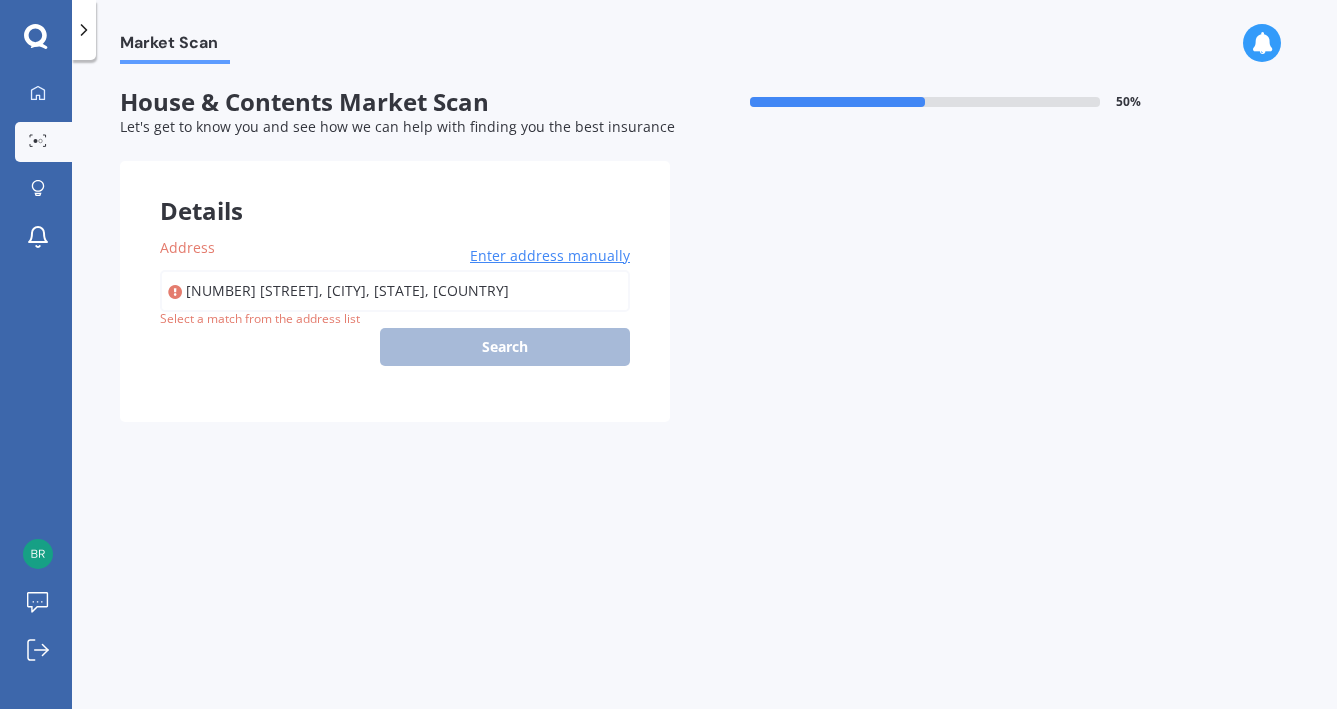 type on "[NUMBER] [STREET], [CITY], [STATE] [POSTAL_CODE]" 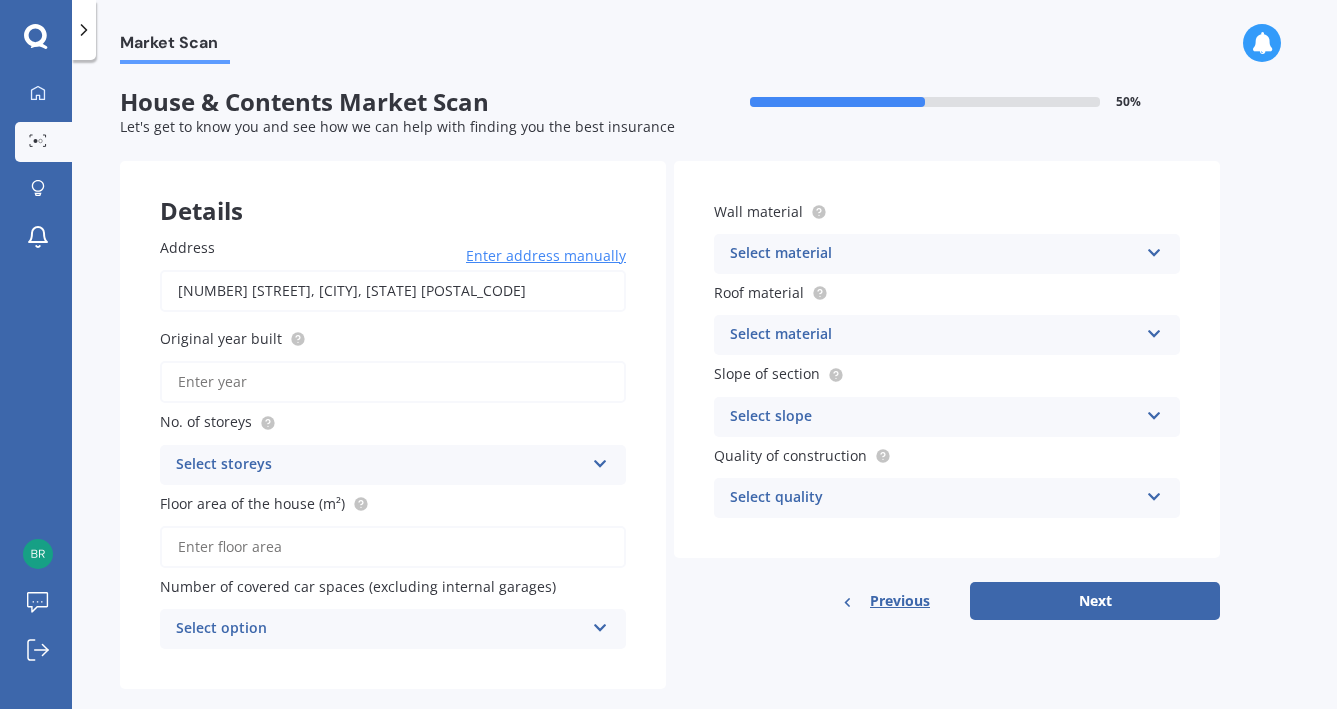 click on "Original year built" at bounding box center (393, 382) 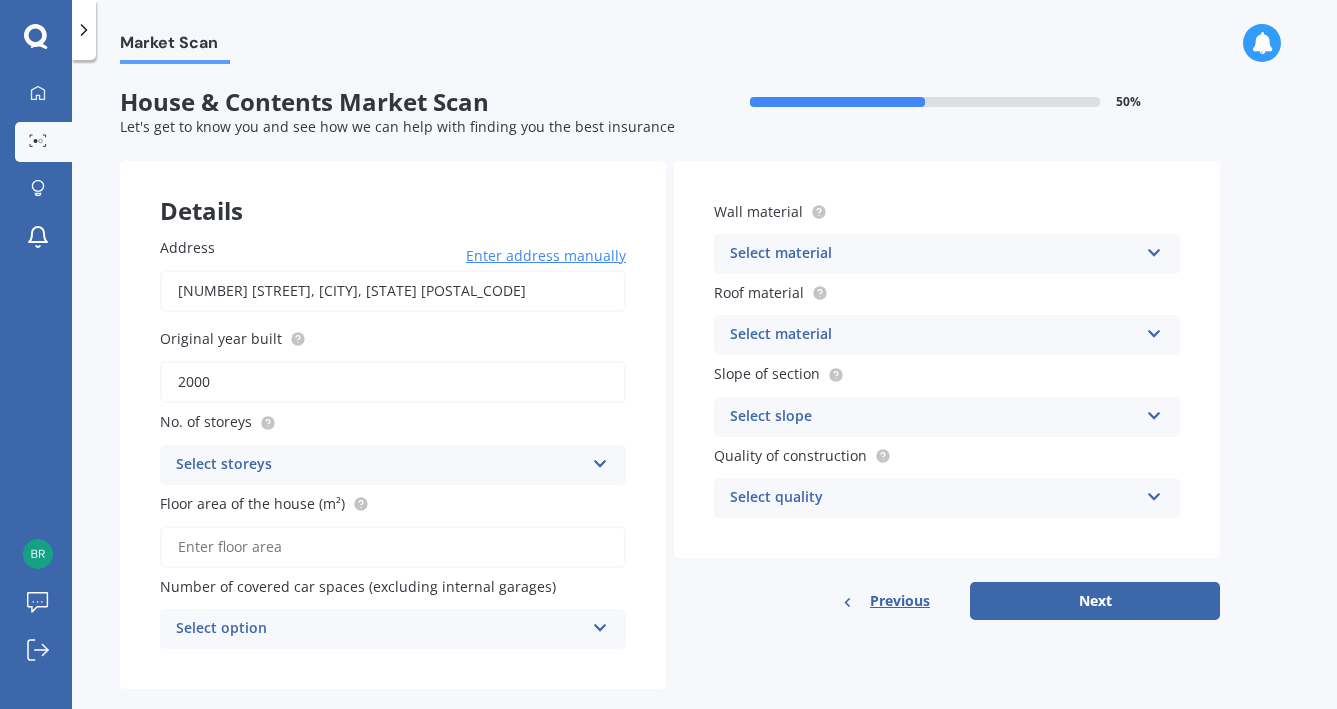 type on "2000" 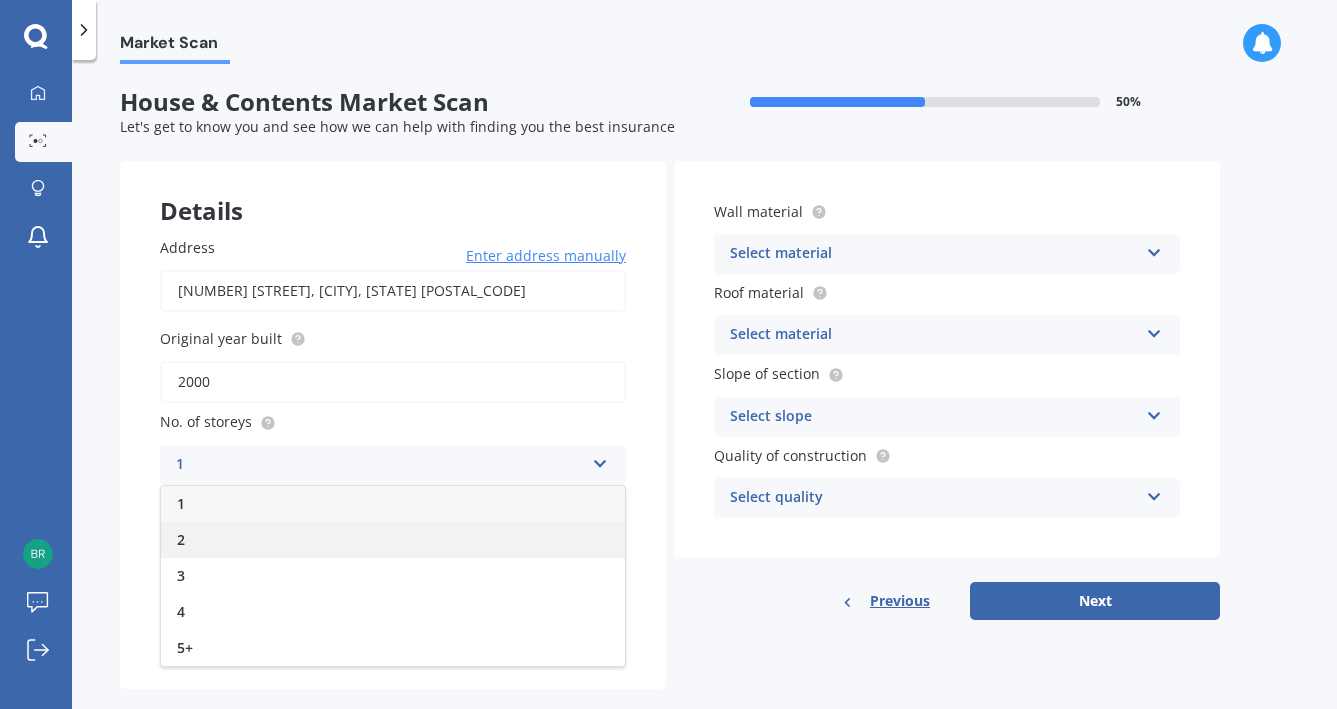 click on "2" at bounding box center [393, 540] 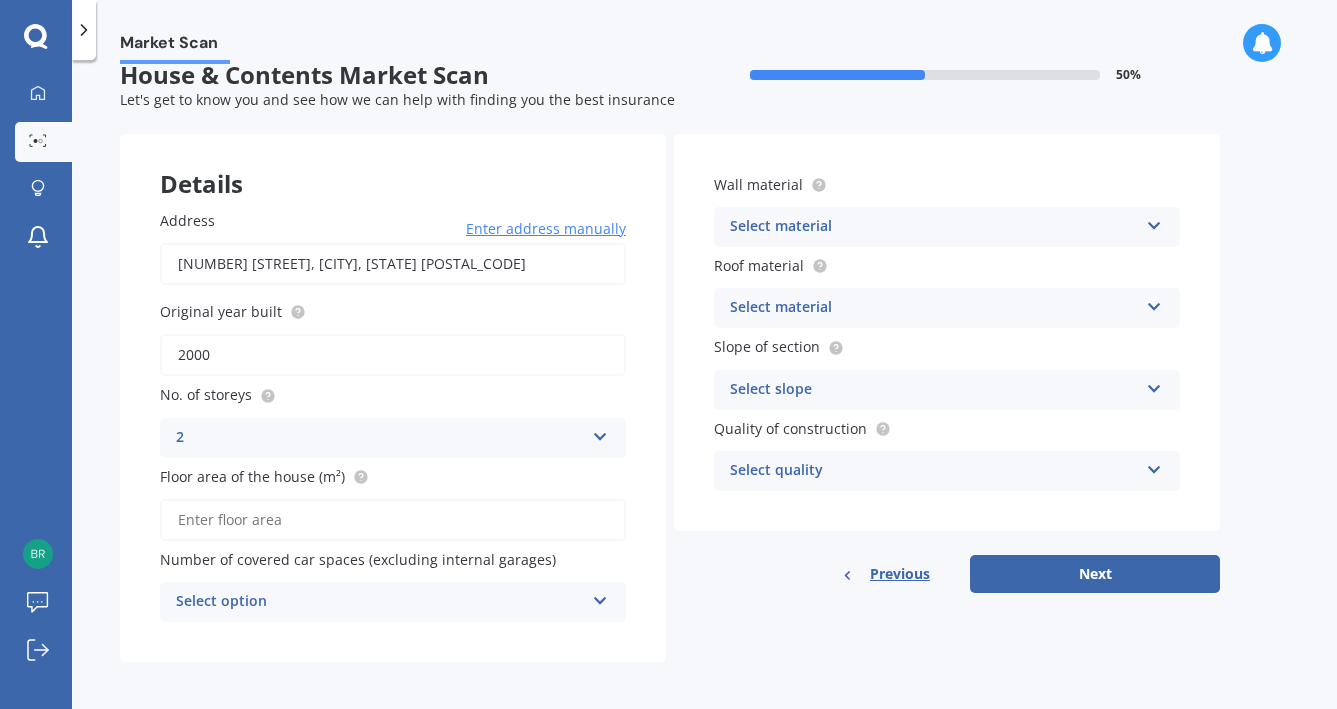 scroll, scrollTop: 0, scrollLeft: 0, axis: both 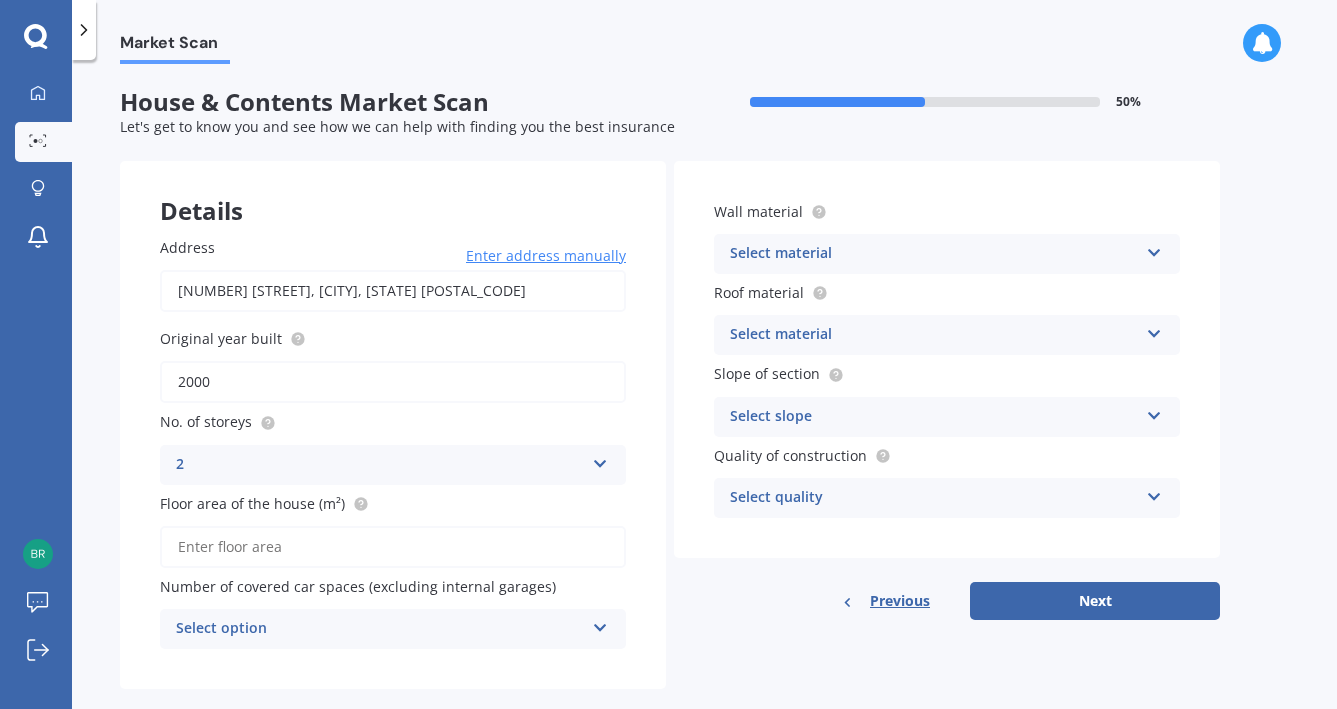 click on "Floor area of the house (m²)" at bounding box center [393, 547] 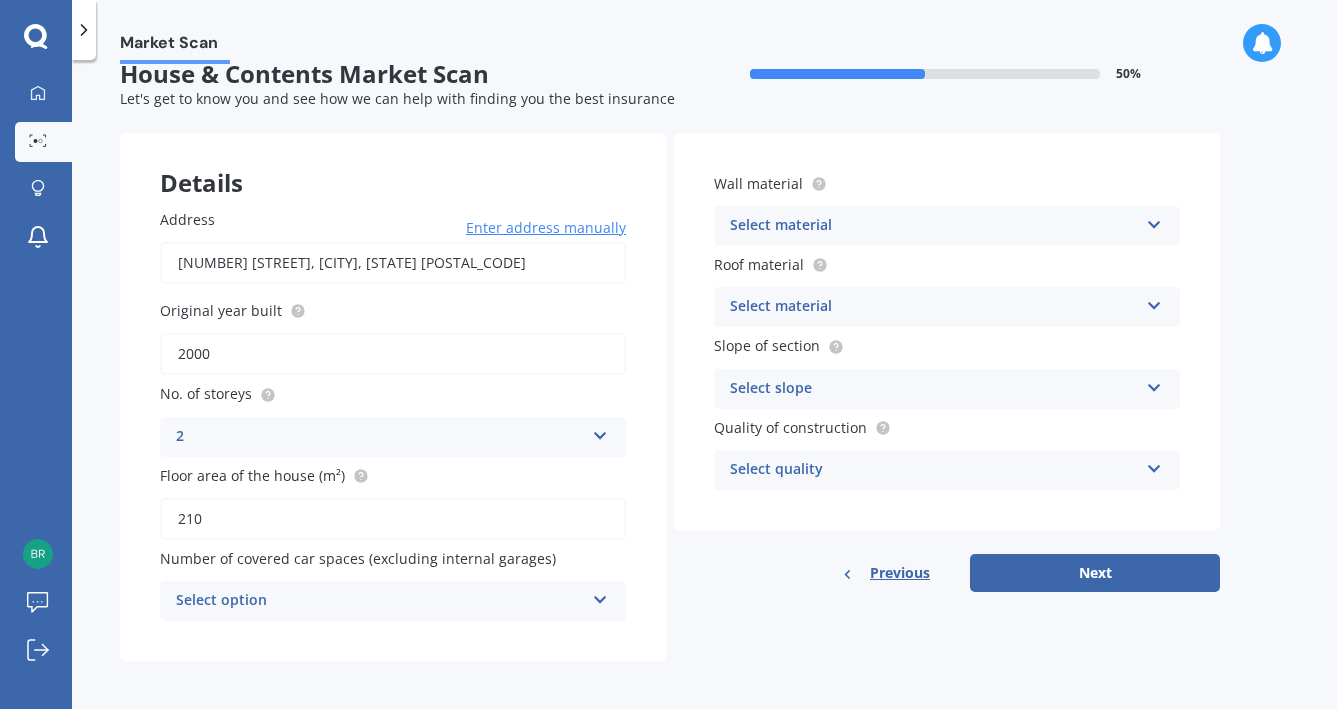 scroll, scrollTop: 27, scrollLeft: 0, axis: vertical 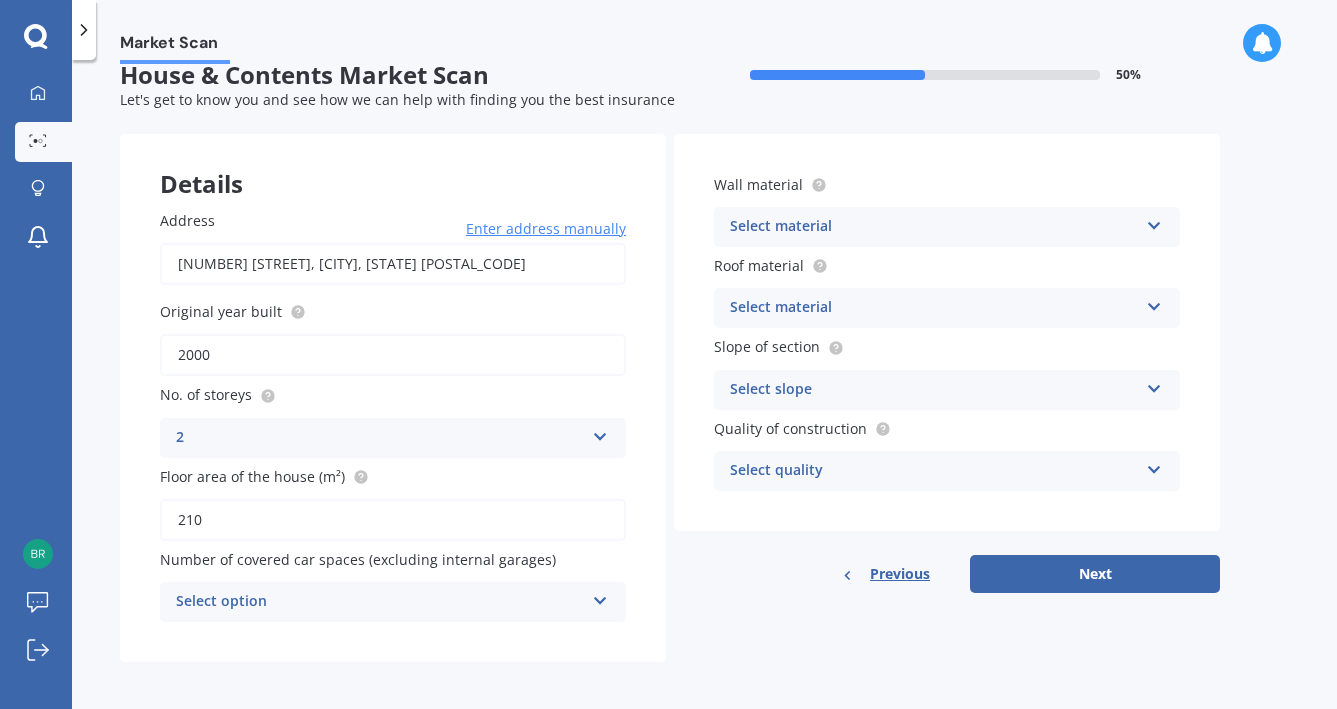 type on "210" 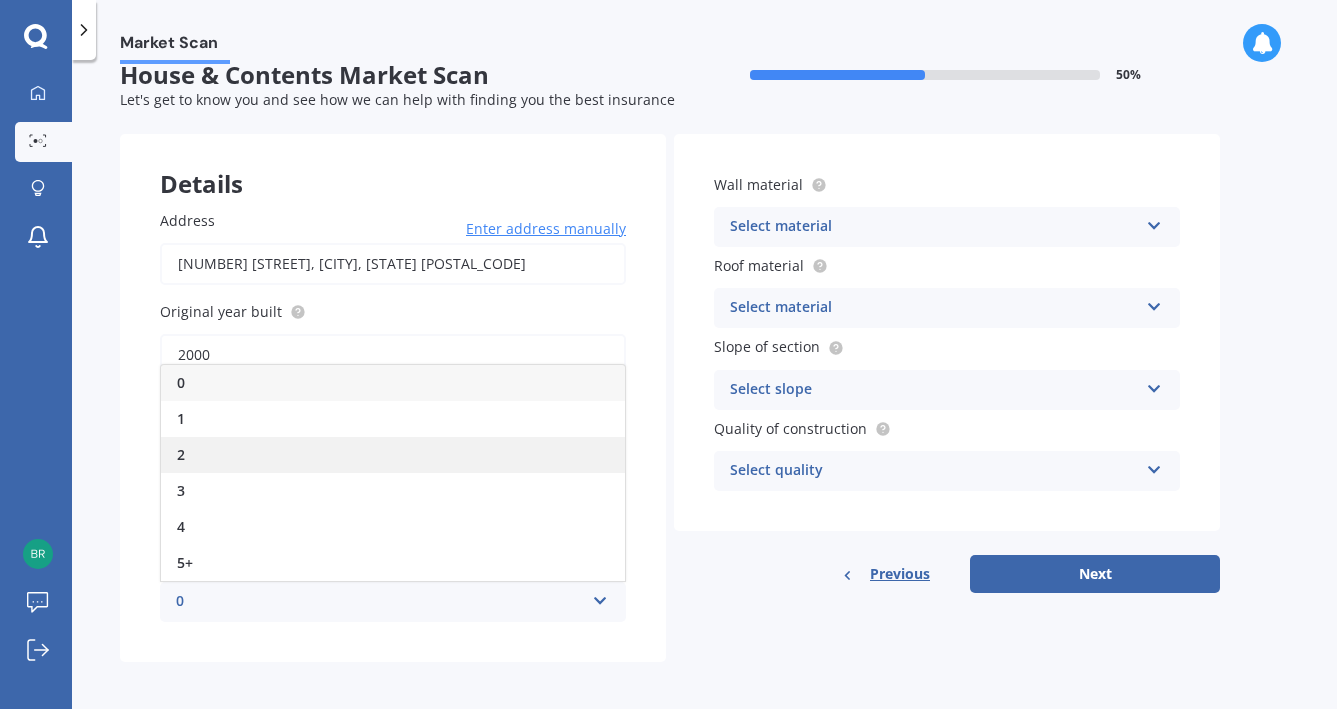 click on "2" at bounding box center (393, 455) 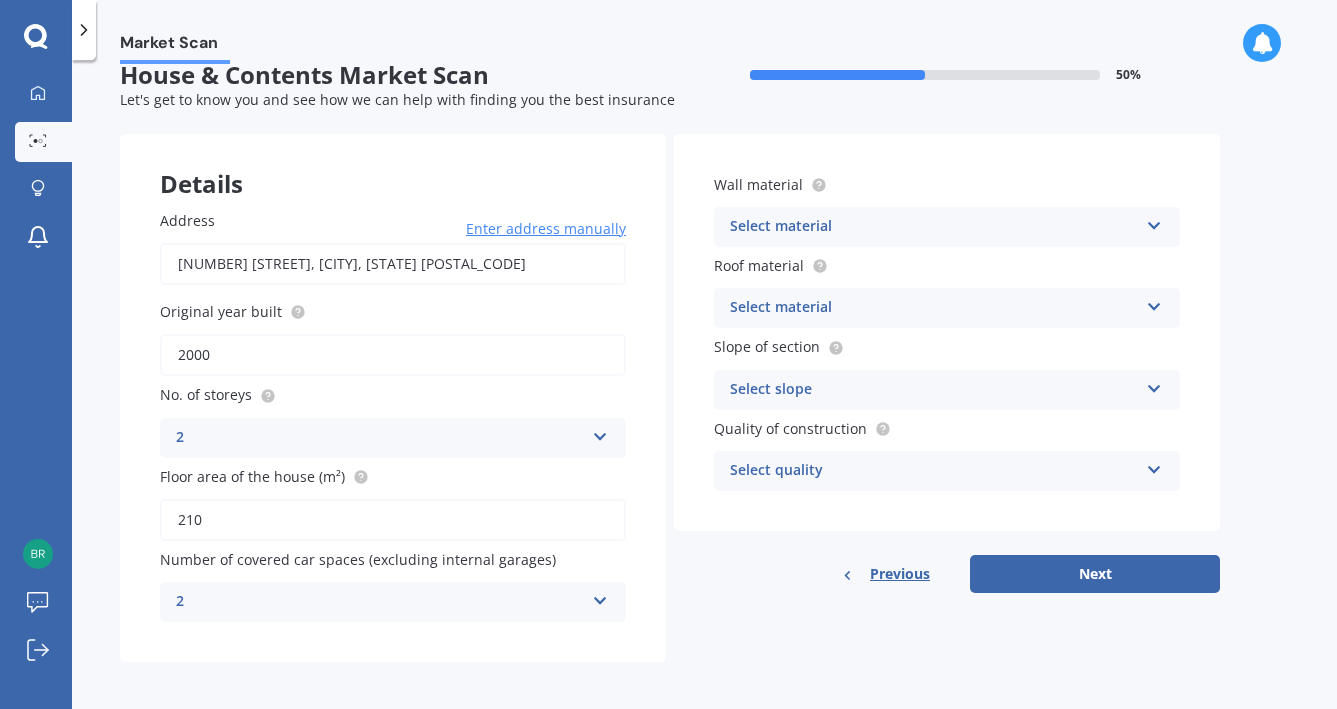 scroll, scrollTop: 0, scrollLeft: 0, axis: both 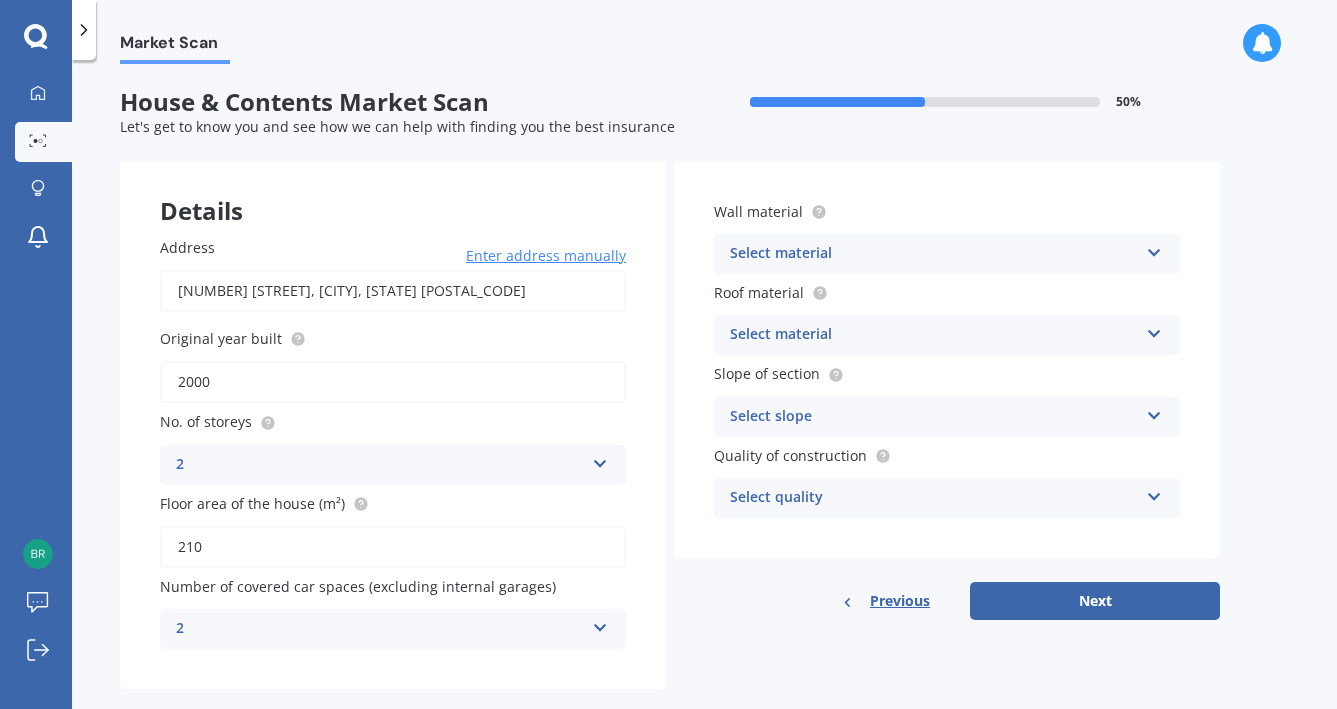 click at bounding box center (1154, 249) 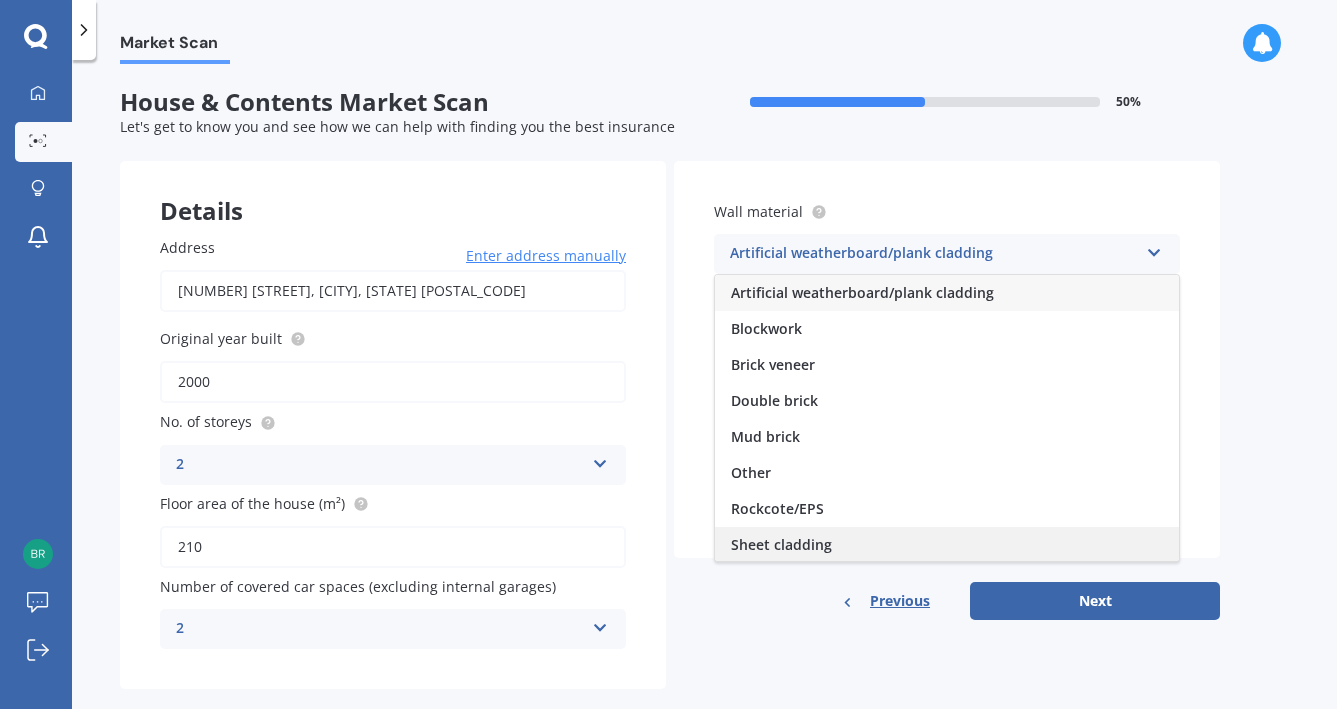 click on "Sheet cladding" at bounding box center [781, 544] 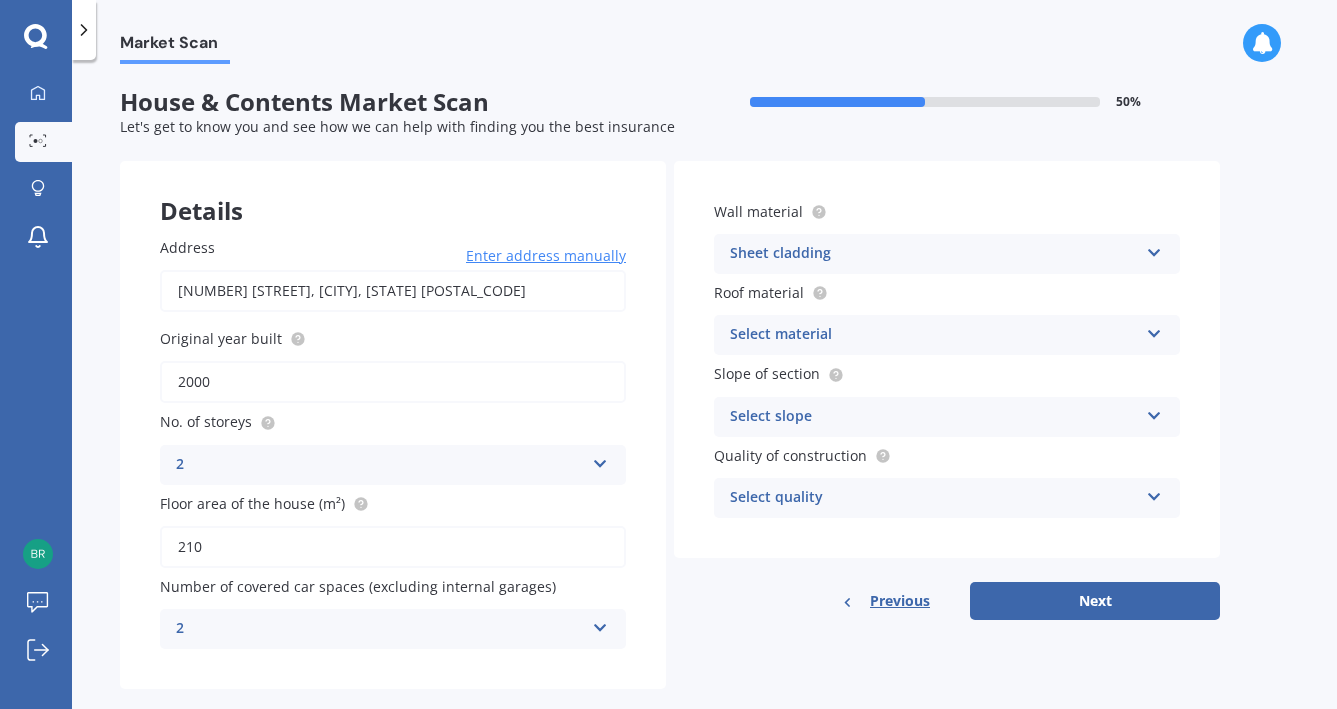 click at bounding box center (1154, 330) 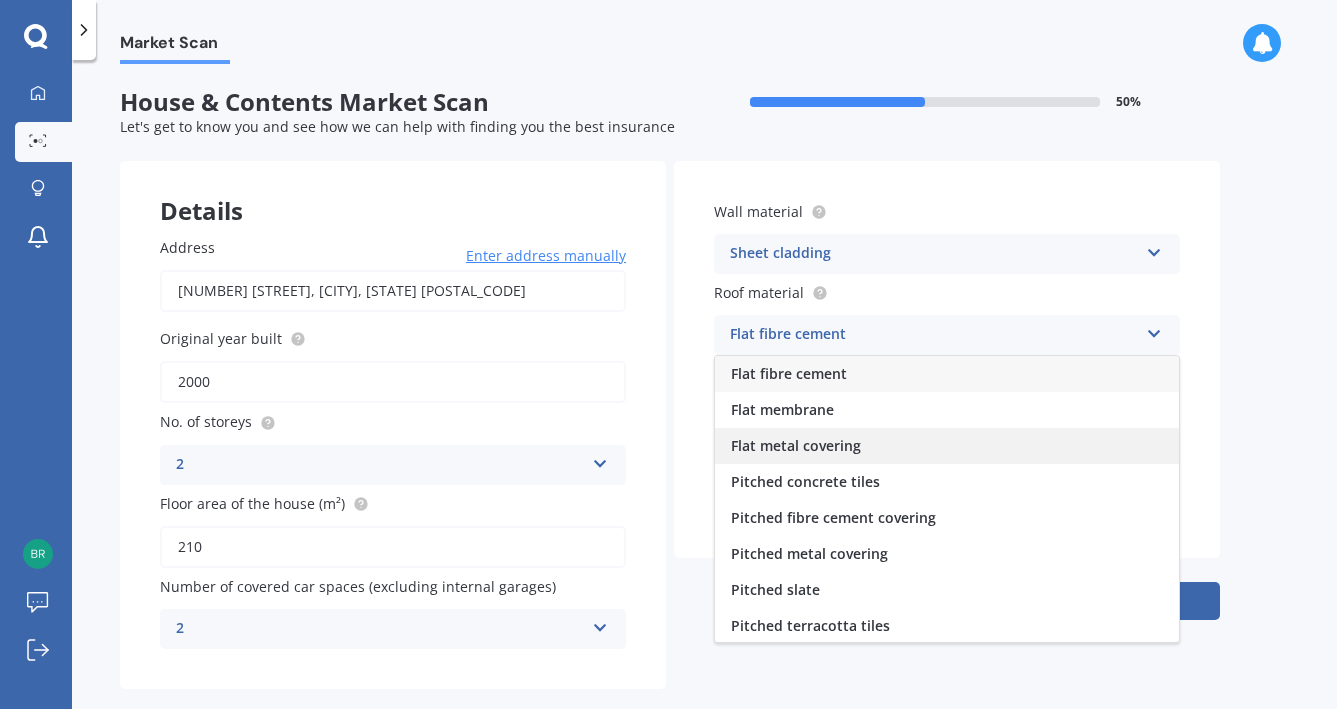 click on "Flat metal covering" at bounding box center [796, 445] 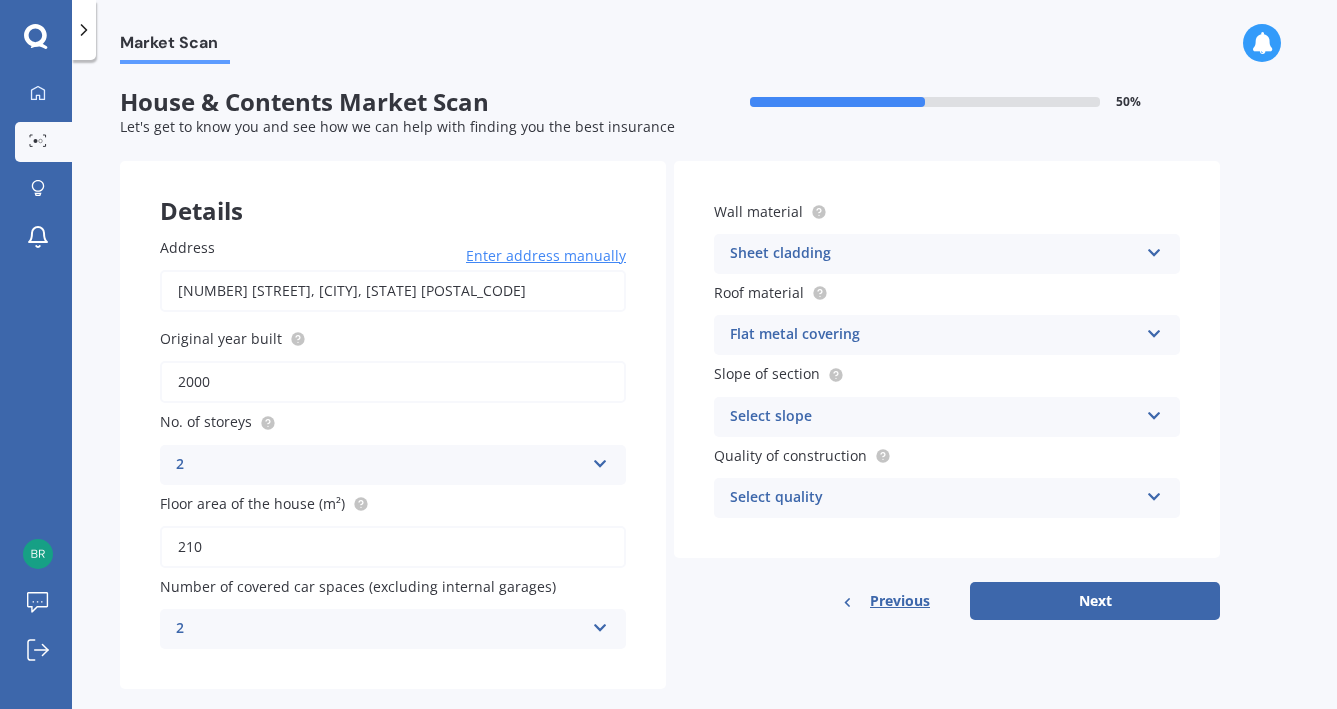 click at bounding box center [1154, 330] 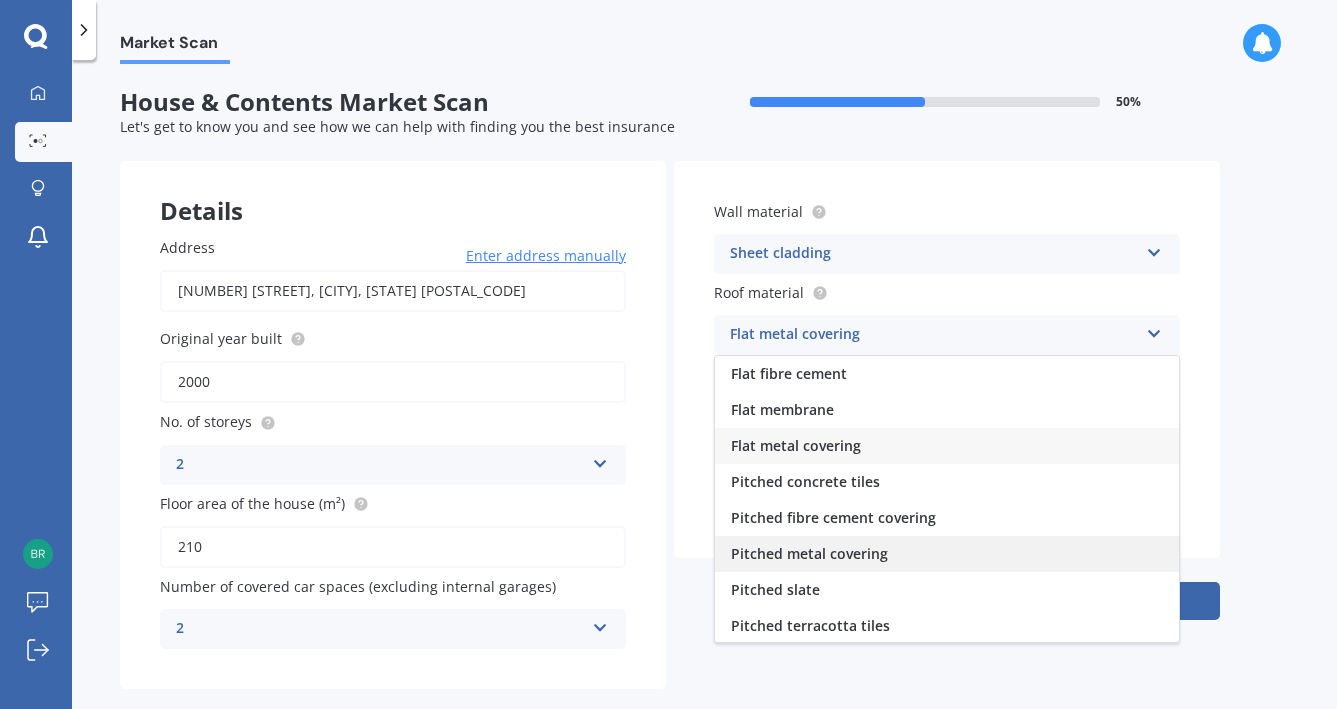 click on "Pitched metal covering" at bounding box center (809, 553) 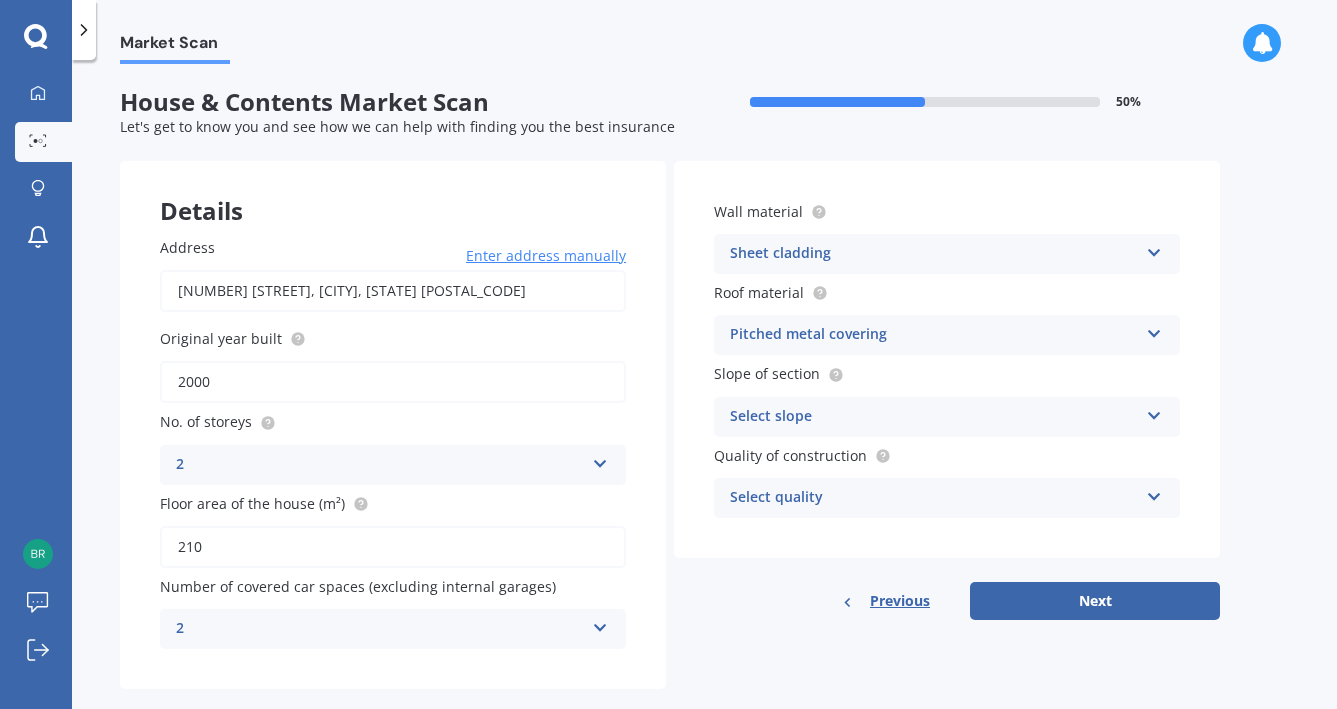 click at bounding box center (1154, 493) 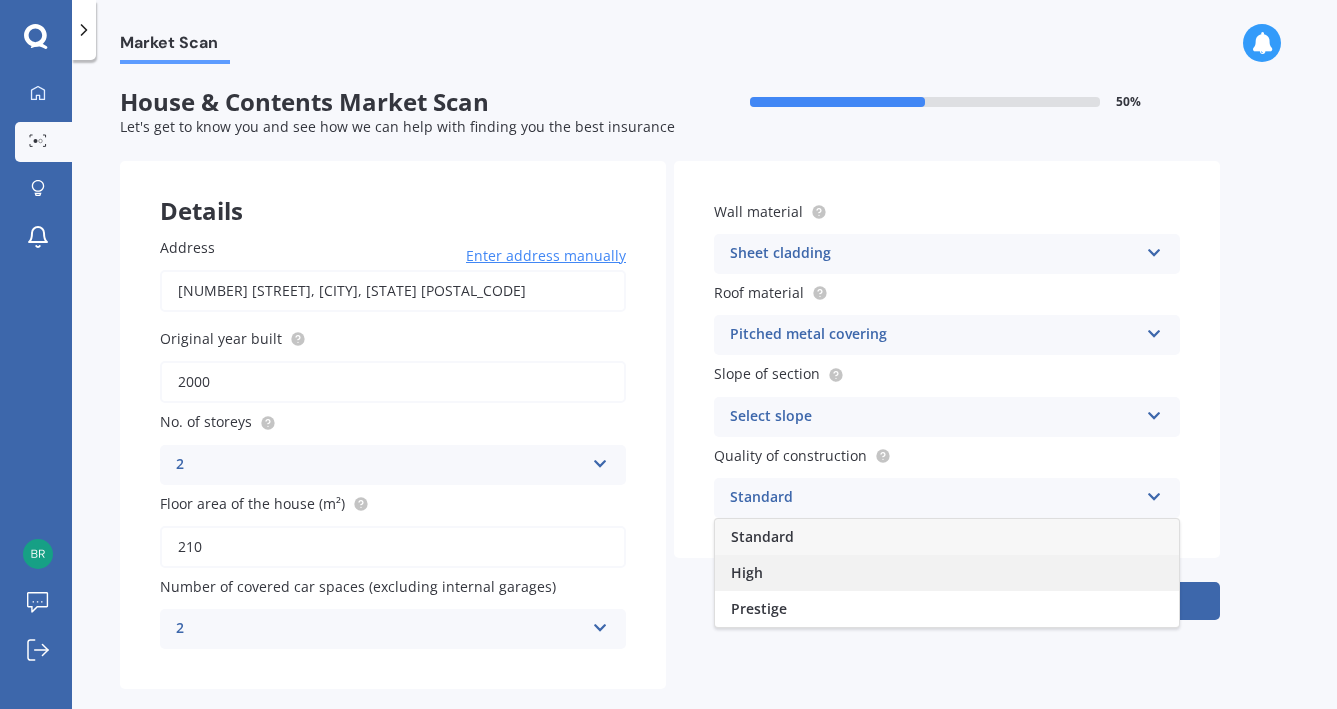 click on "High" at bounding box center (947, 573) 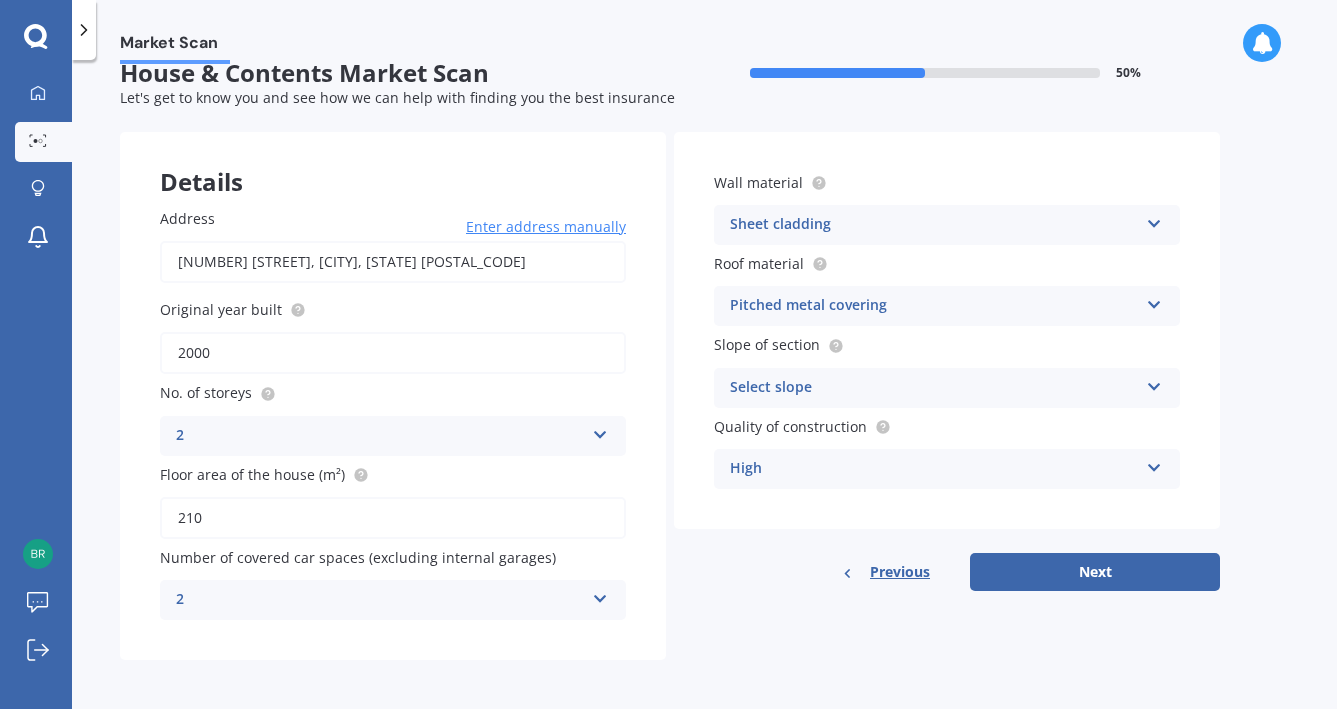 scroll, scrollTop: 27, scrollLeft: 0, axis: vertical 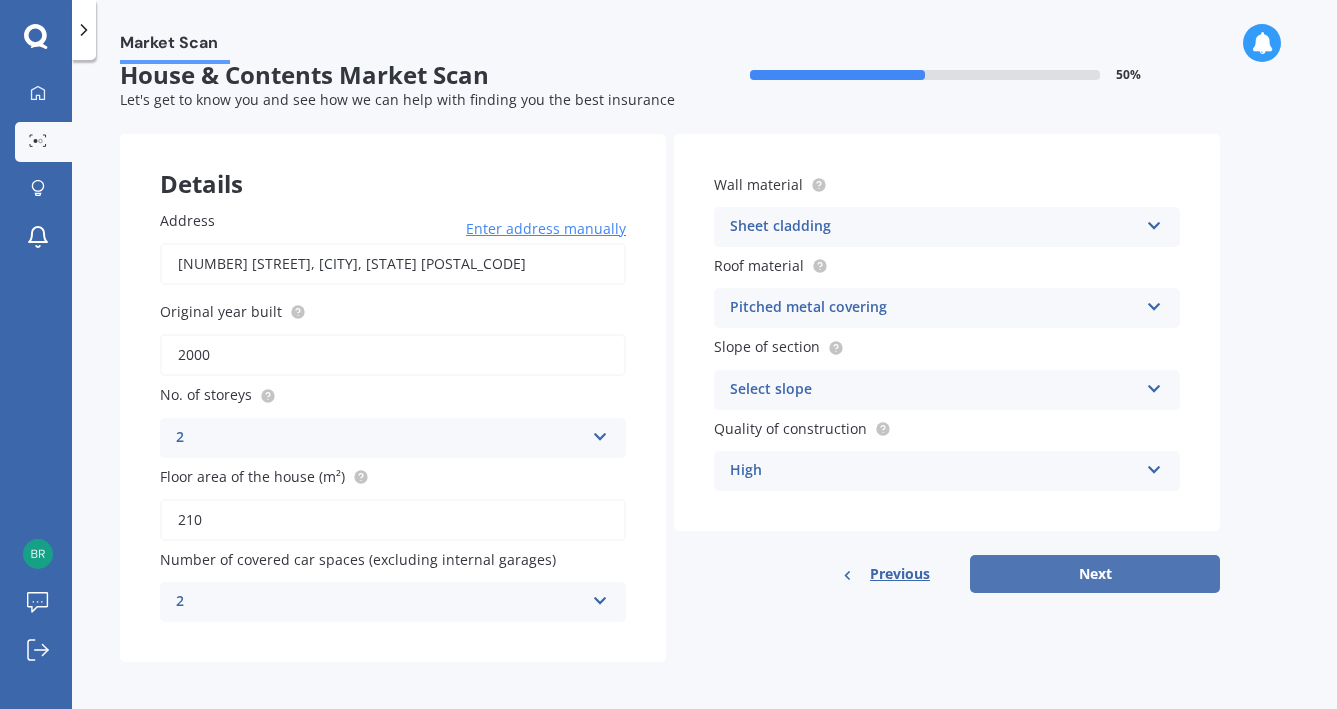 click on "Next" at bounding box center [1095, 574] 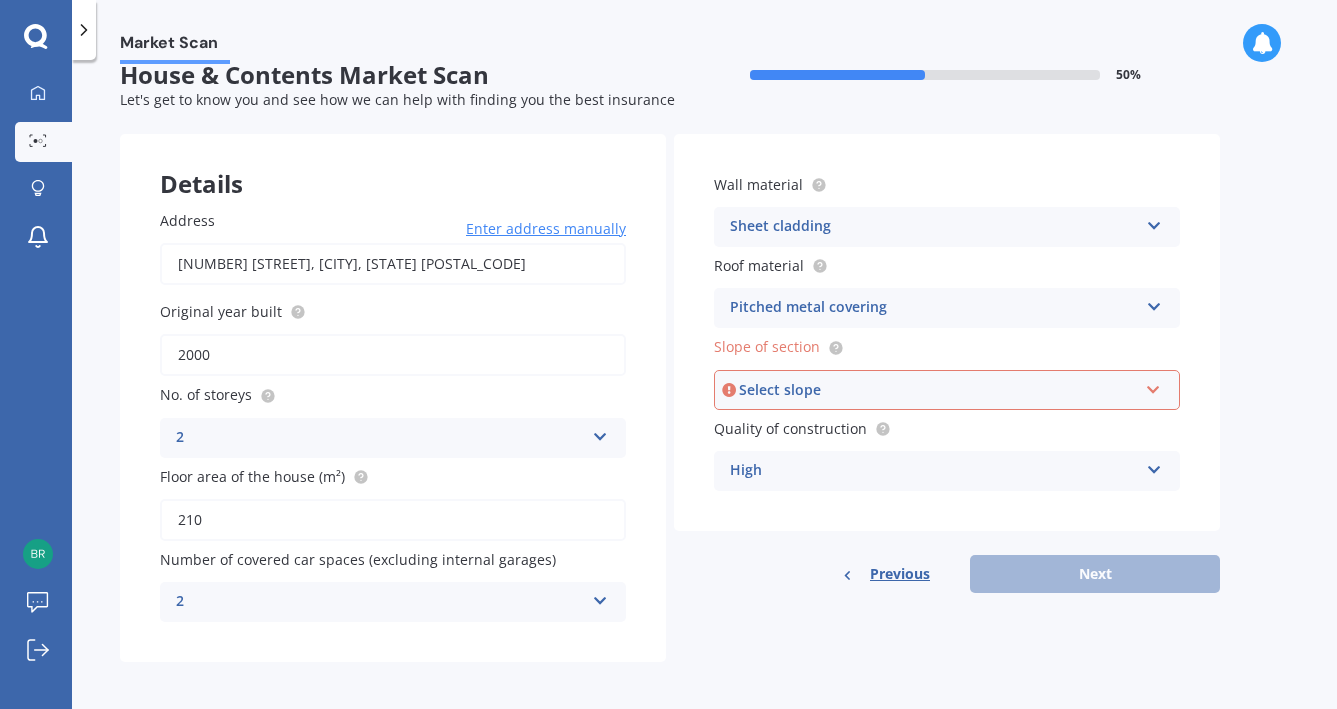 click at bounding box center [1153, 386] 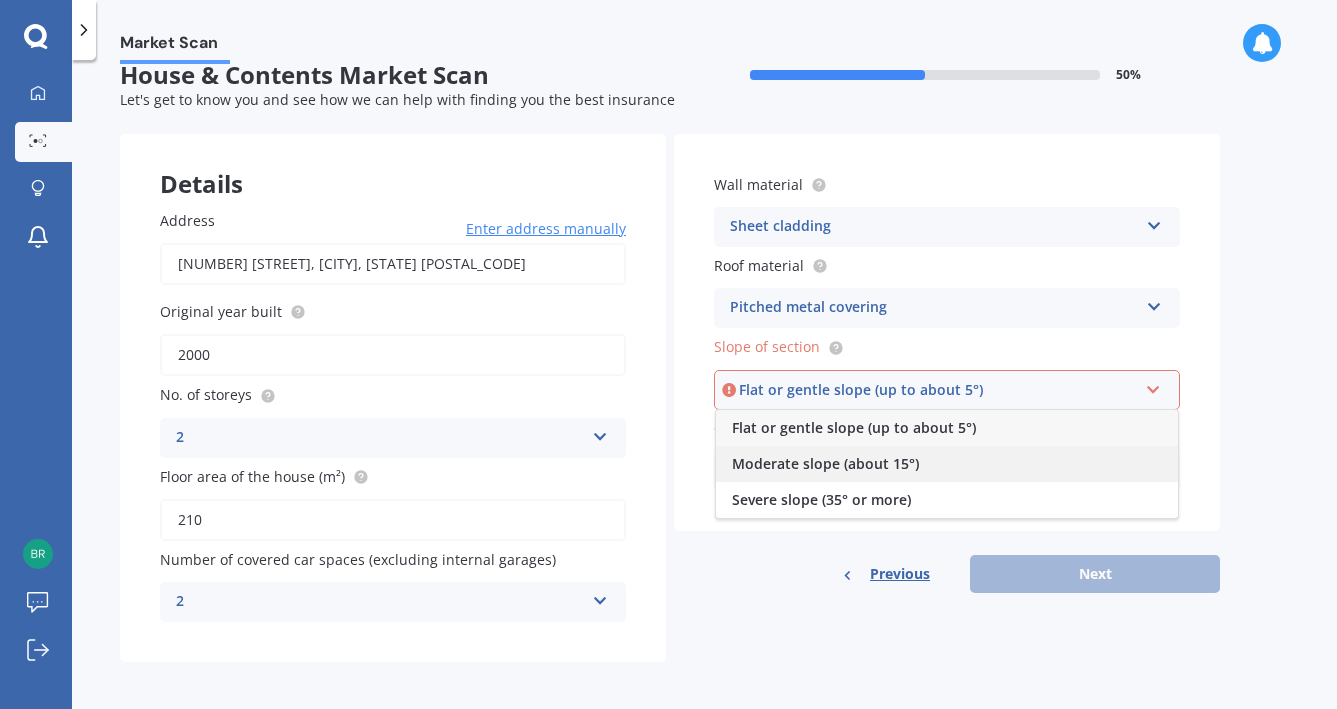 click on "Moderate slope (about 15°)" at bounding box center [825, 463] 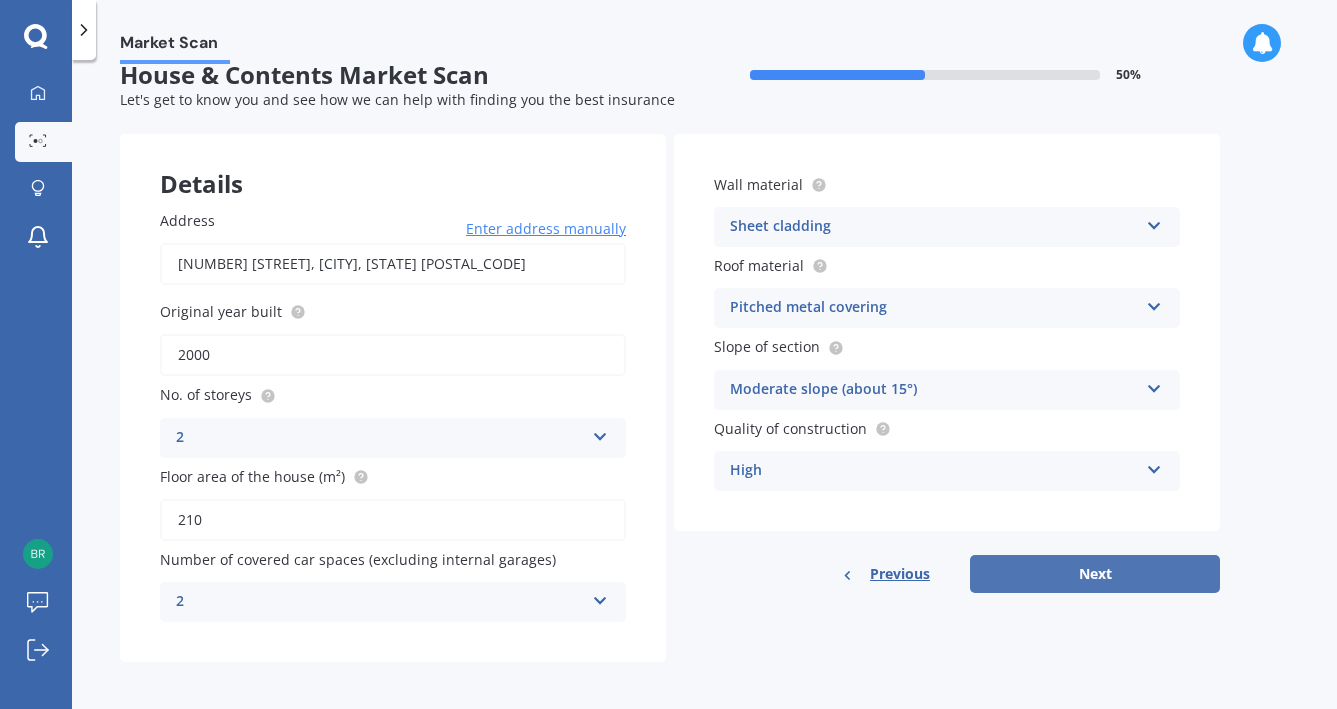 click on "Next" at bounding box center (1095, 574) 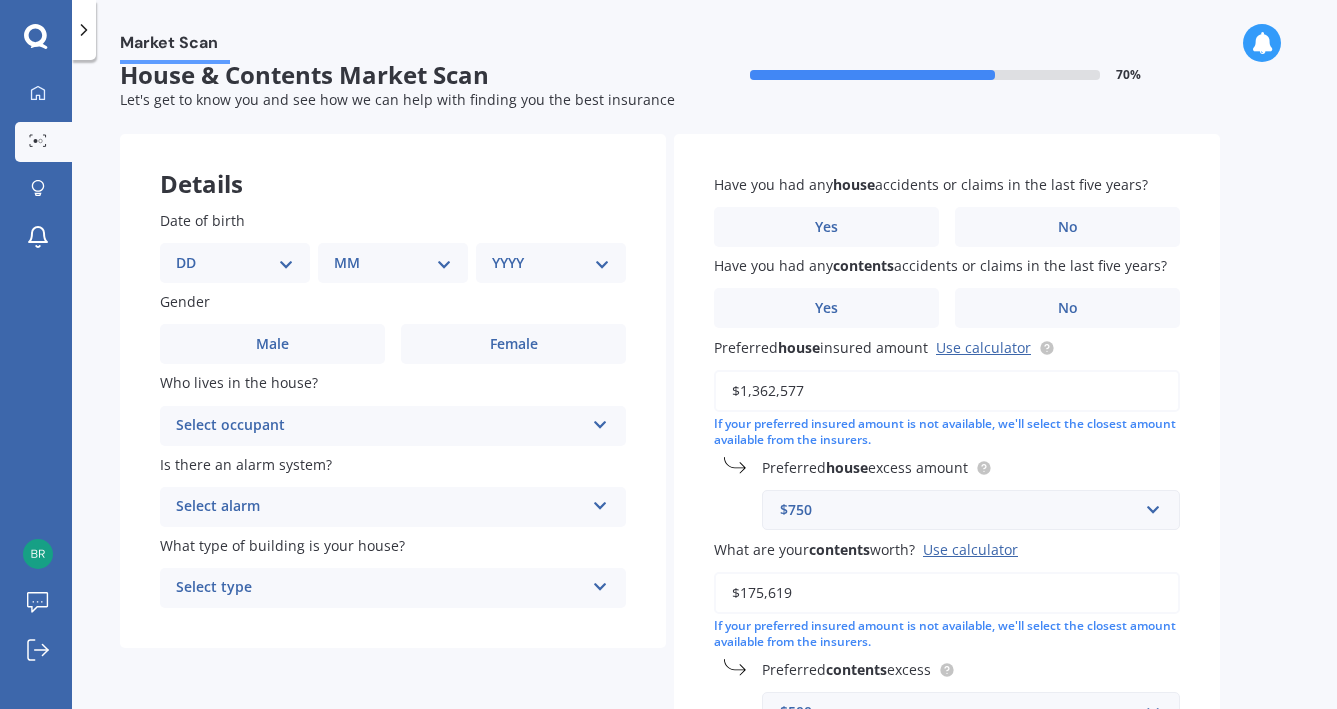 scroll, scrollTop: 0, scrollLeft: 0, axis: both 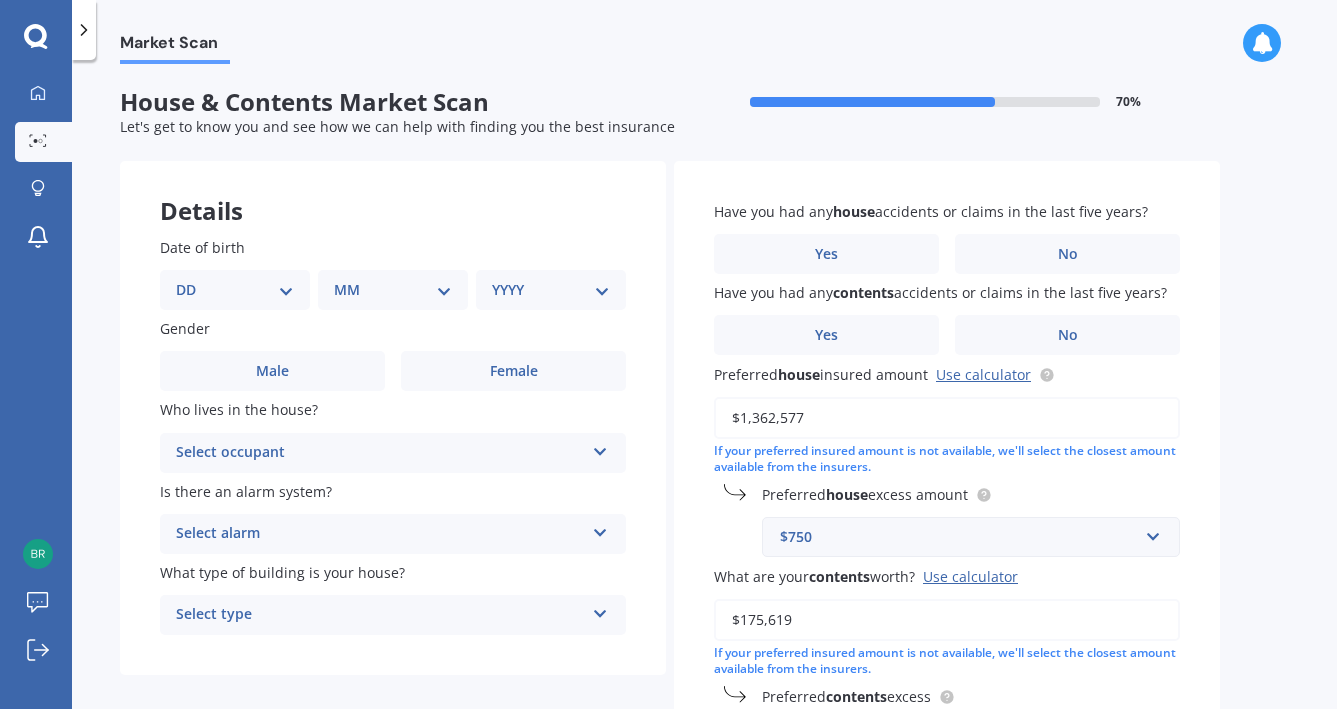 select on "30" 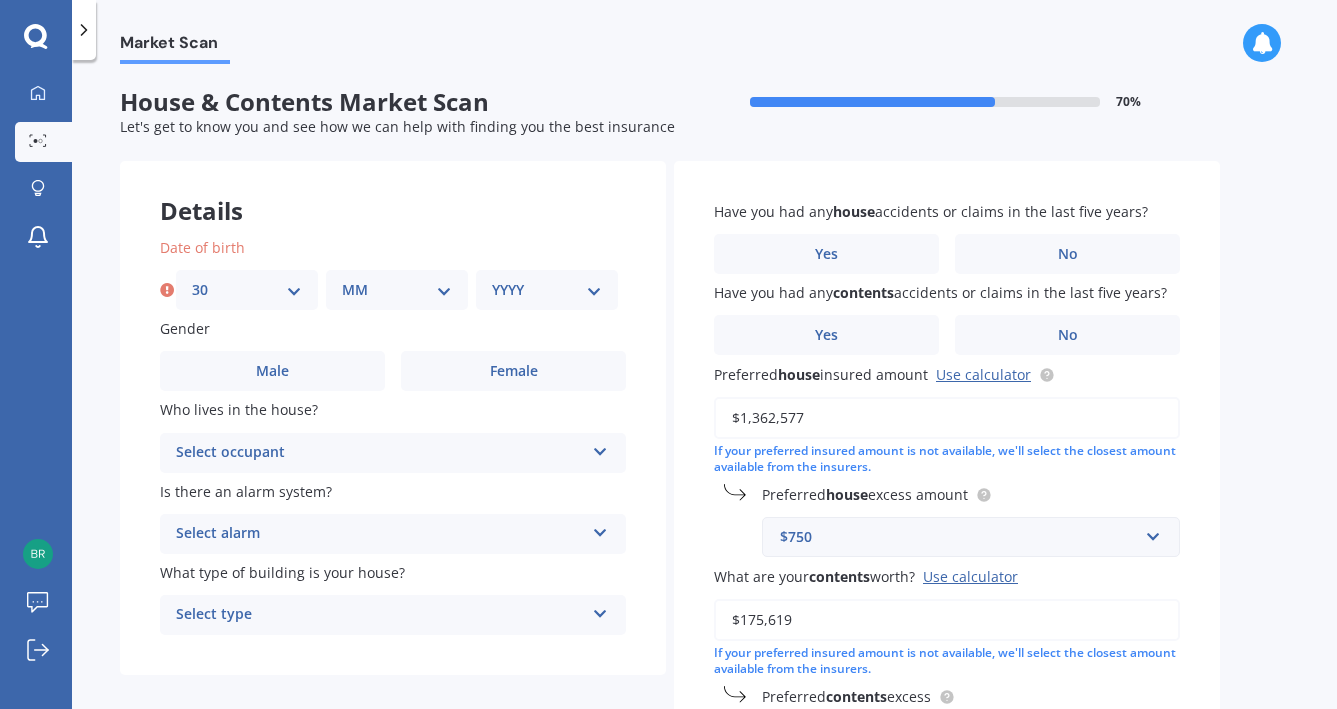 select on "10" 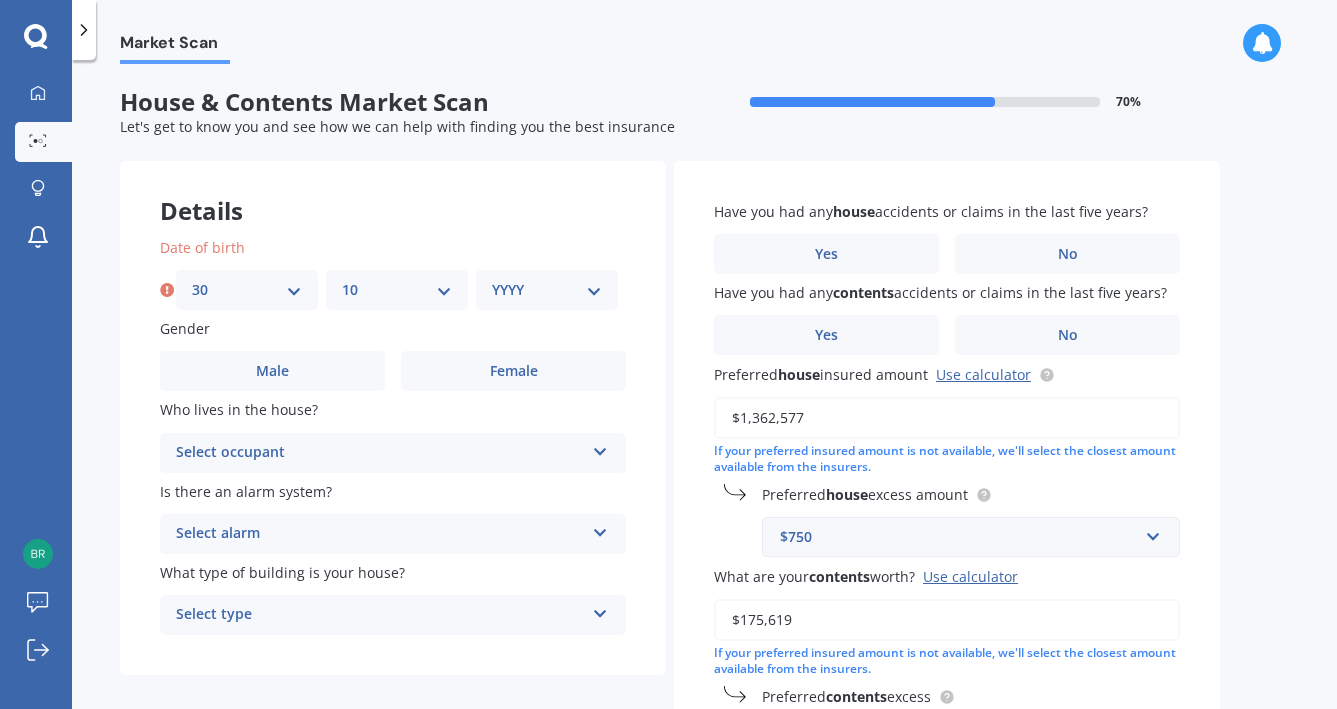 select on "1950" 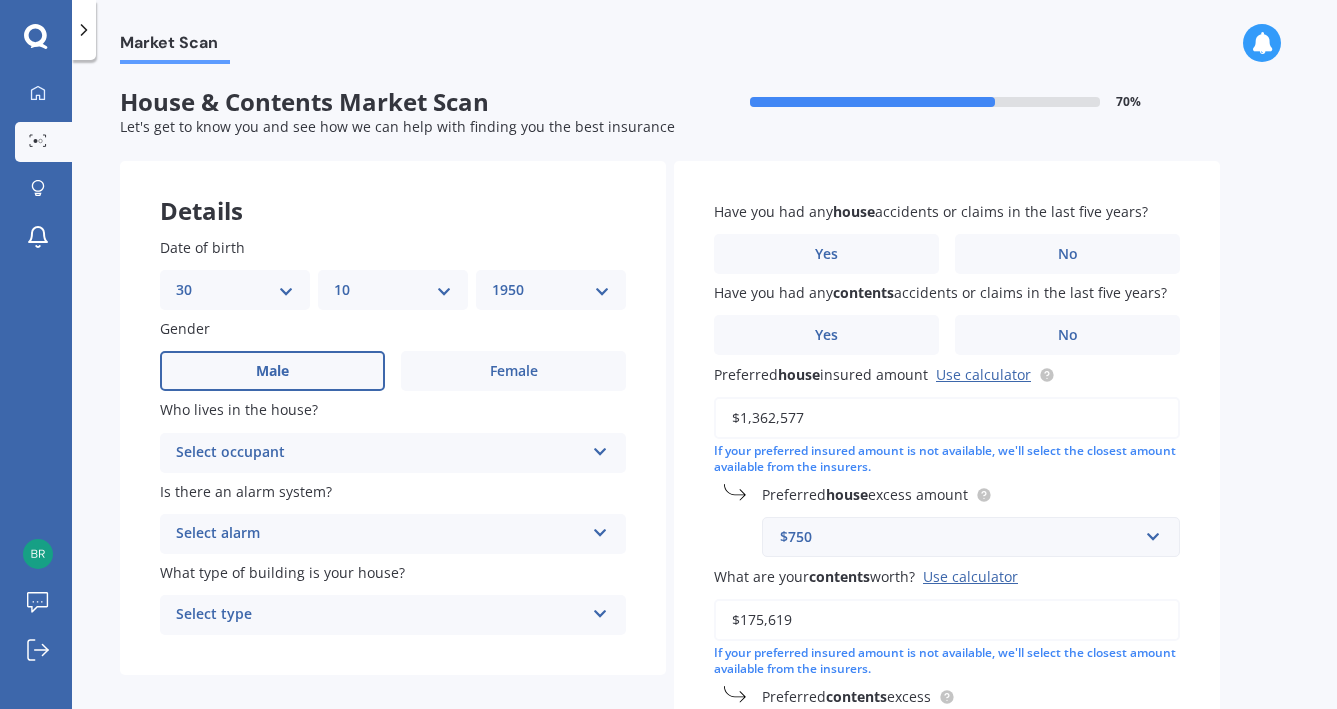 click on "Male" at bounding box center [272, 371] 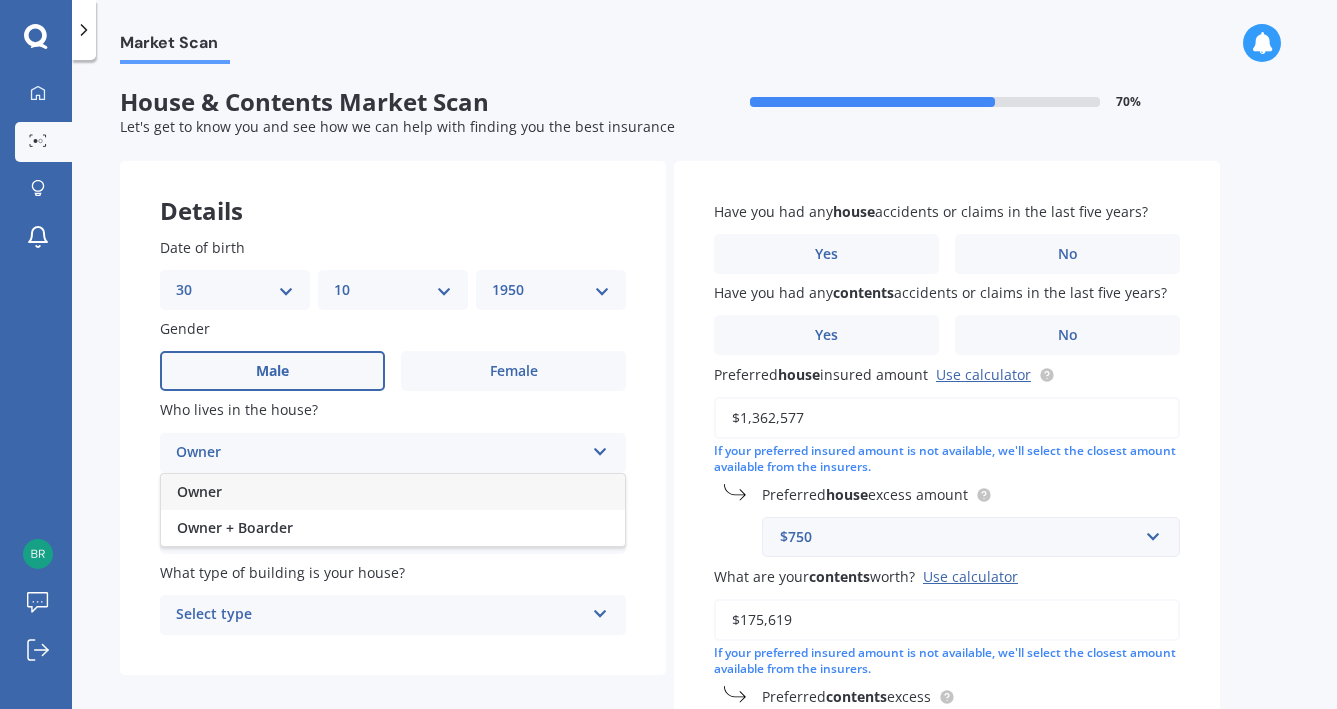 click on "Owner" at bounding box center [199, 491] 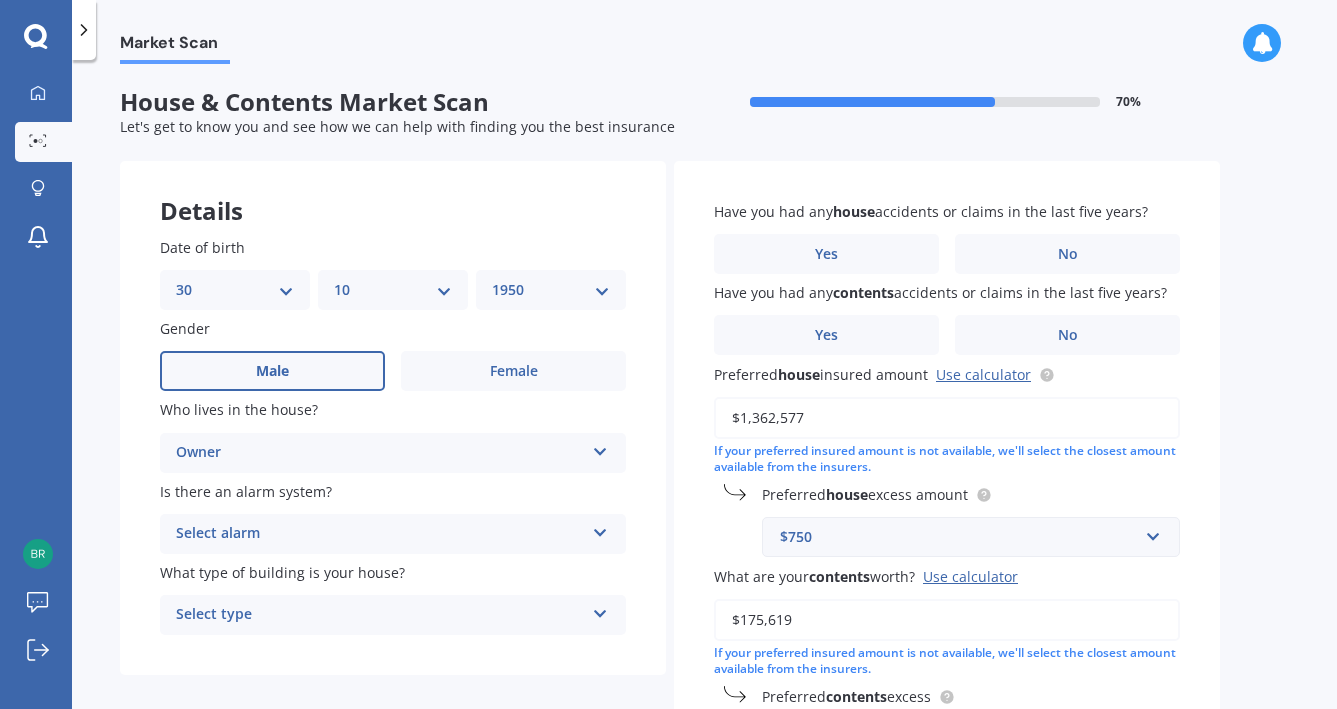 click at bounding box center [600, 529] 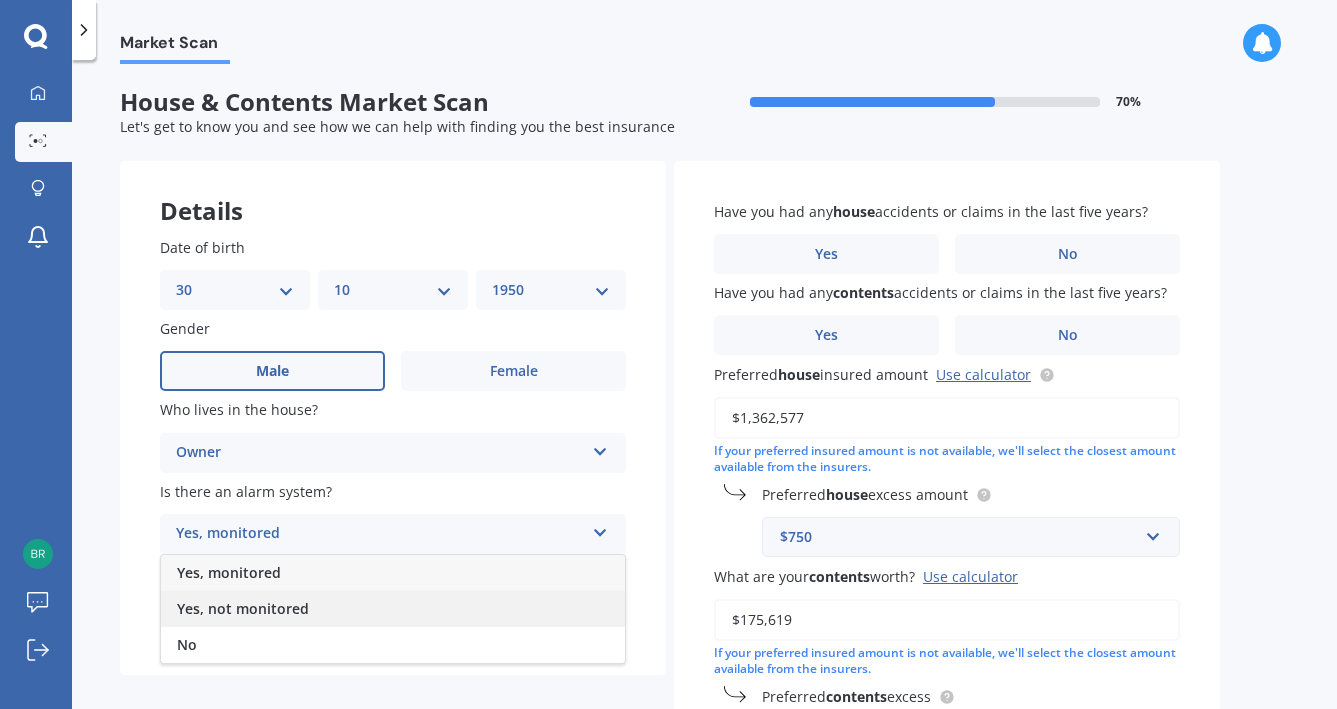 click on "Yes, not monitored" at bounding box center (243, 608) 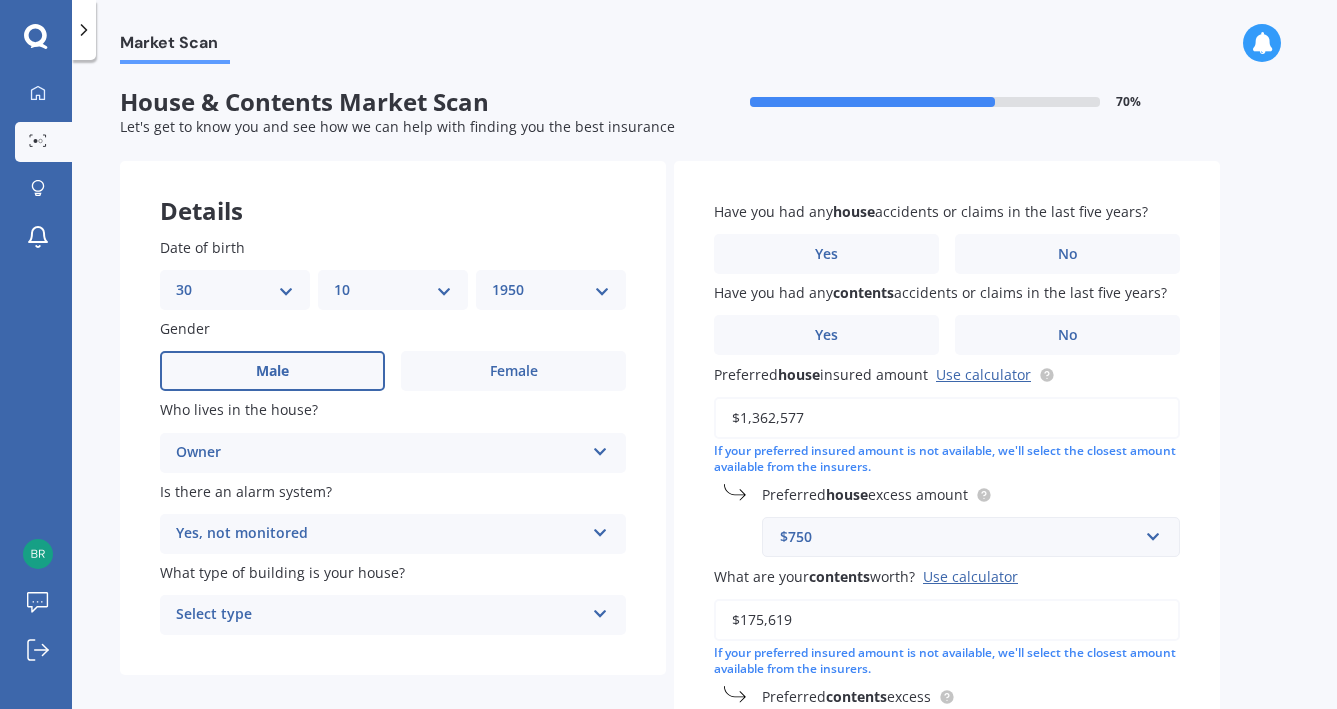 click at bounding box center [600, 529] 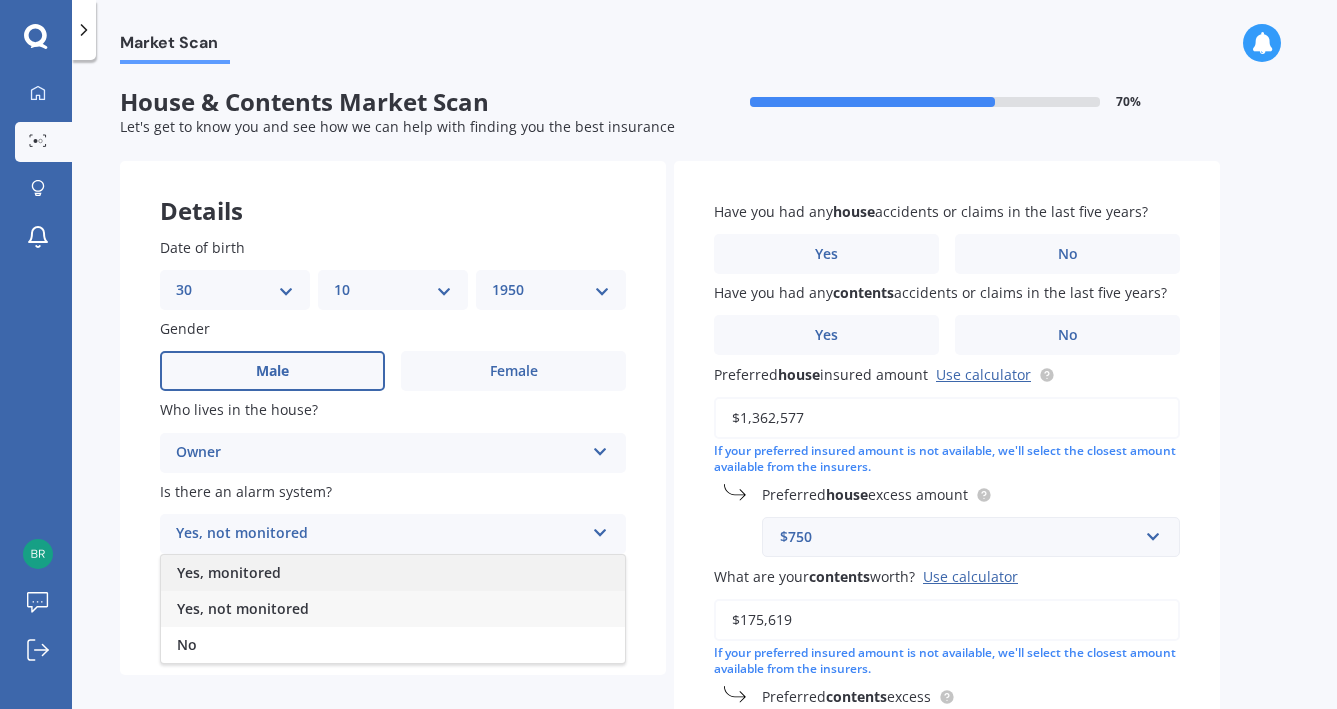 click on "Yes, monitored" at bounding box center (393, 573) 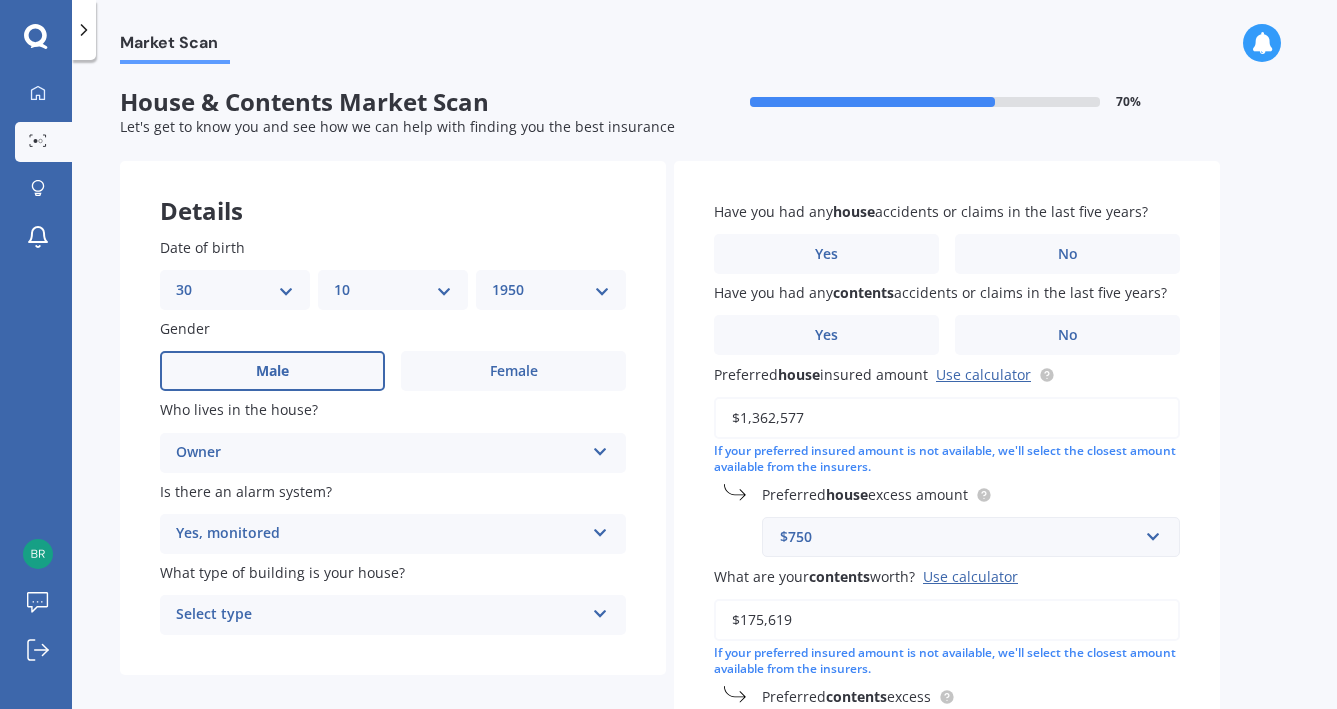 click at bounding box center [600, 610] 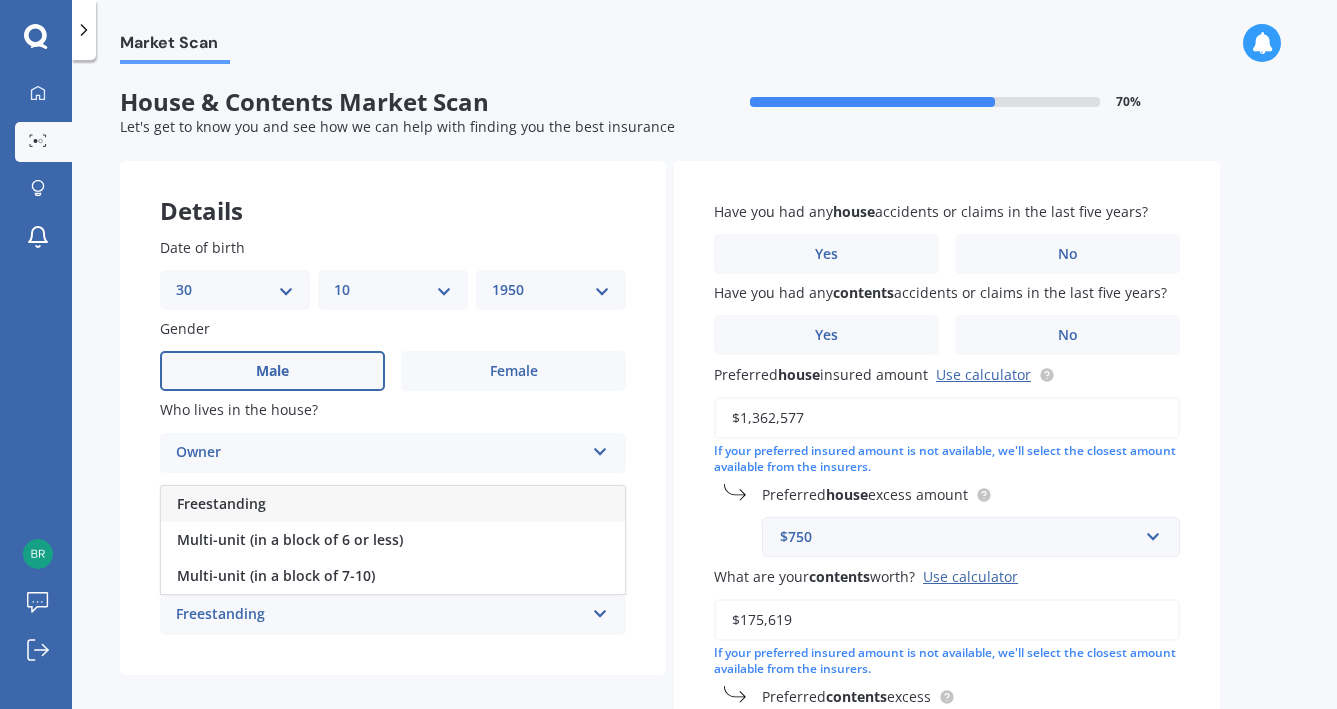 click on "Freestanding" at bounding box center (221, 503) 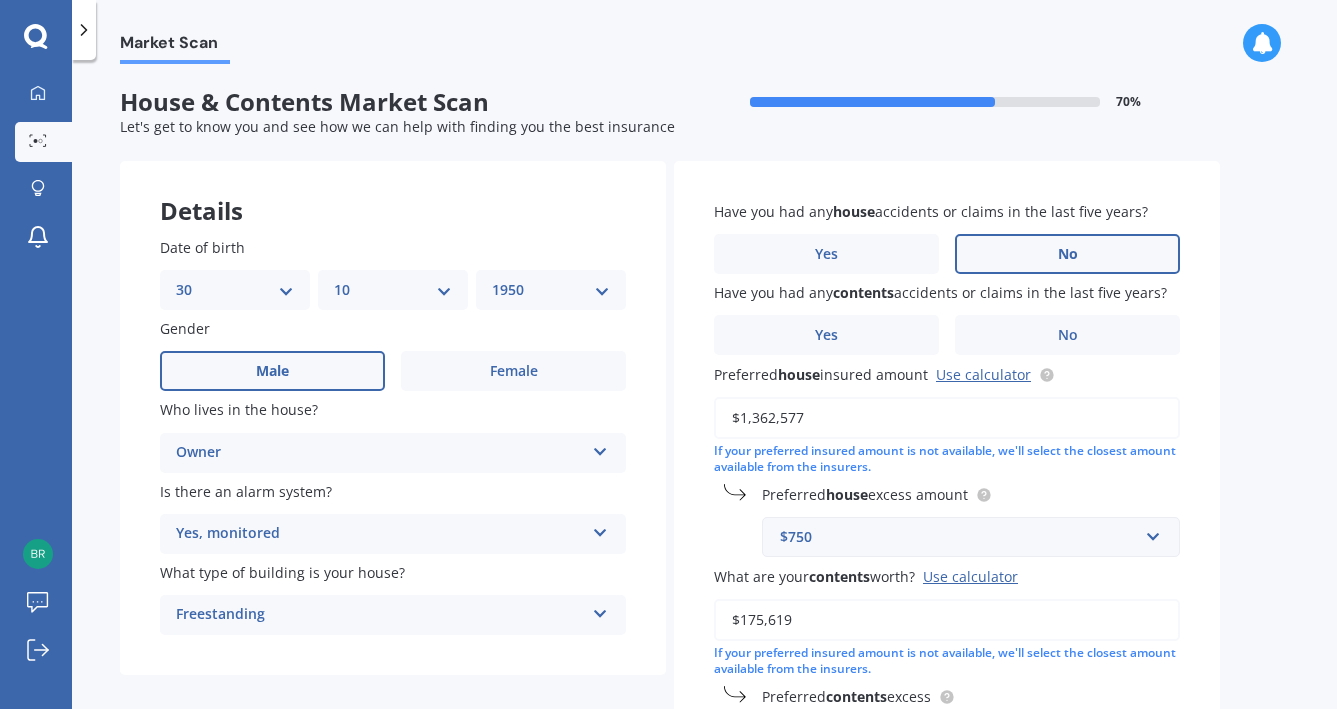 click on "No" at bounding box center [1068, 254] 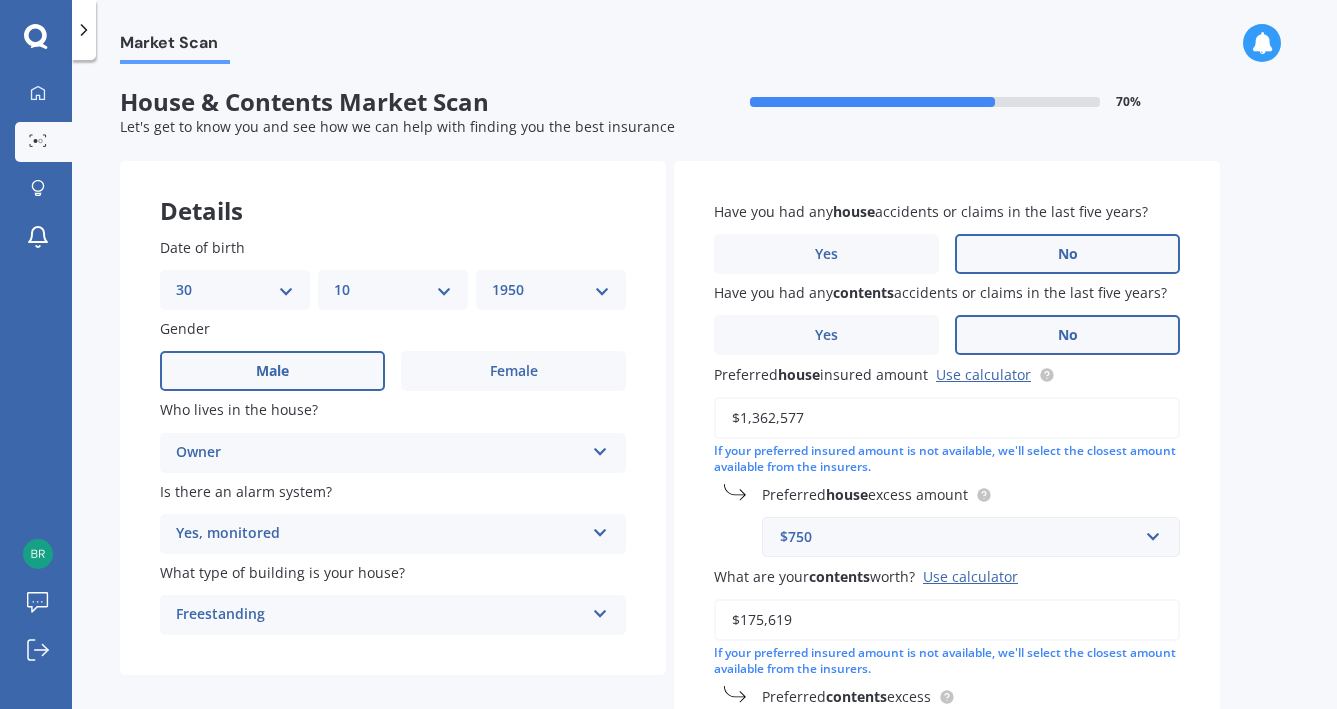 click on "No" at bounding box center (1068, 335) 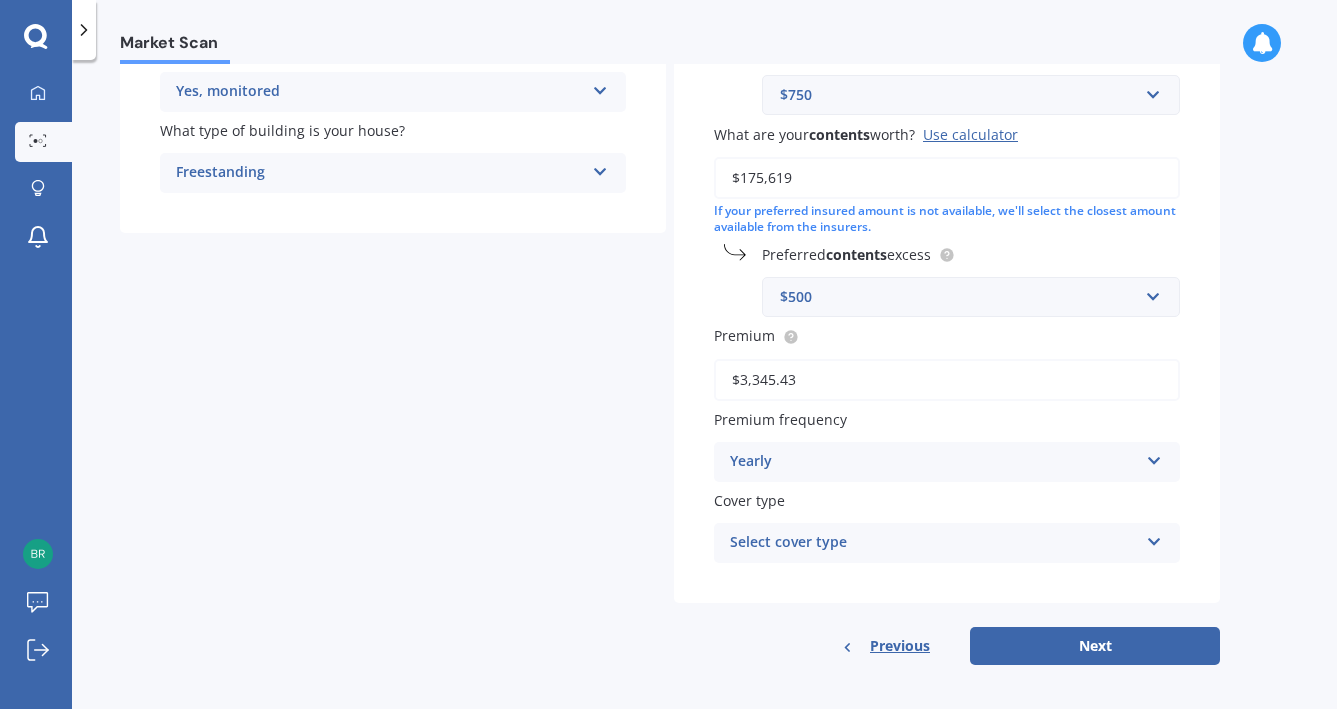 scroll, scrollTop: 441, scrollLeft: 0, axis: vertical 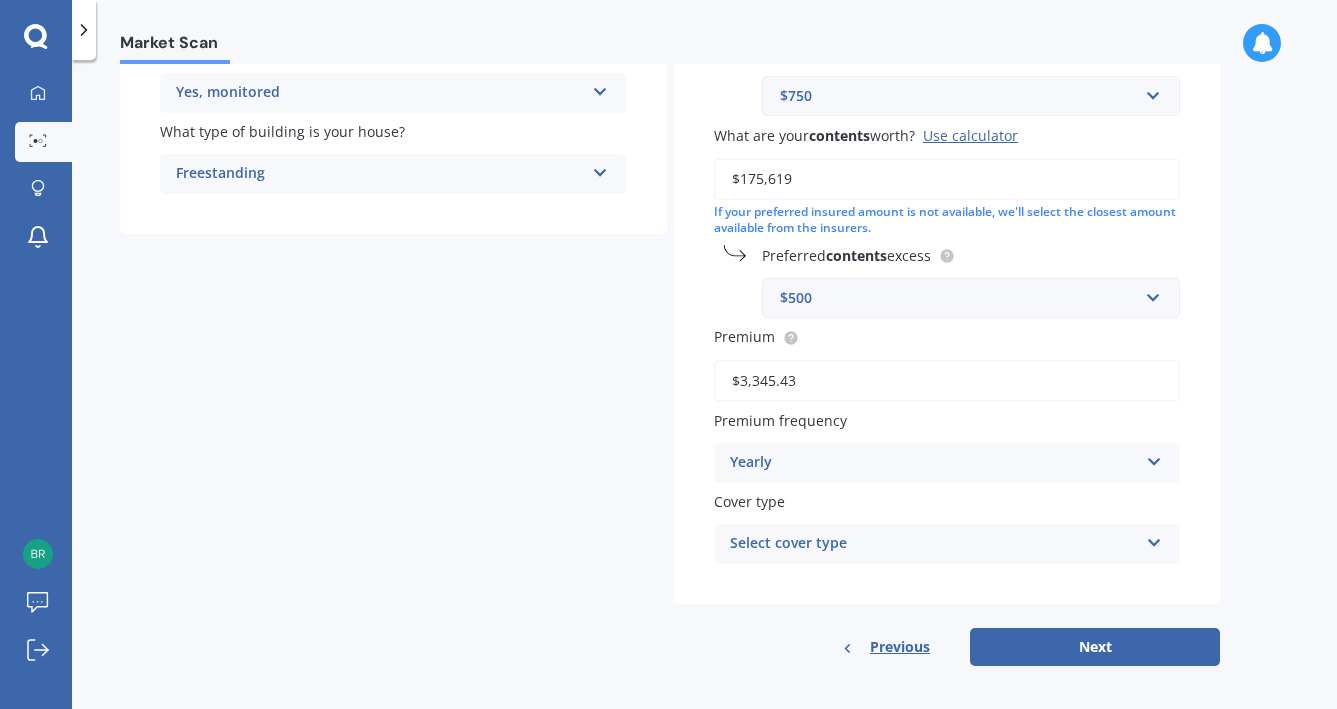 click at bounding box center [1154, 539] 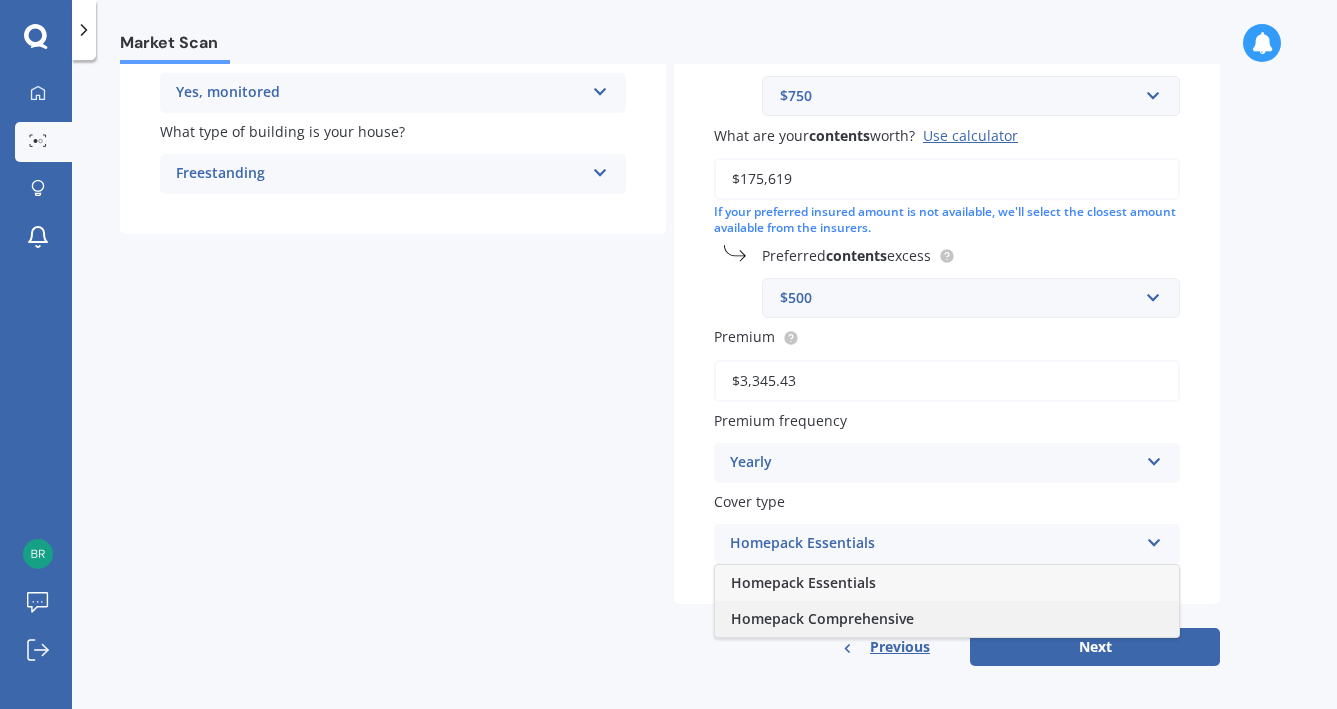 click on "Homepack Comprehensive" at bounding box center (822, 618) 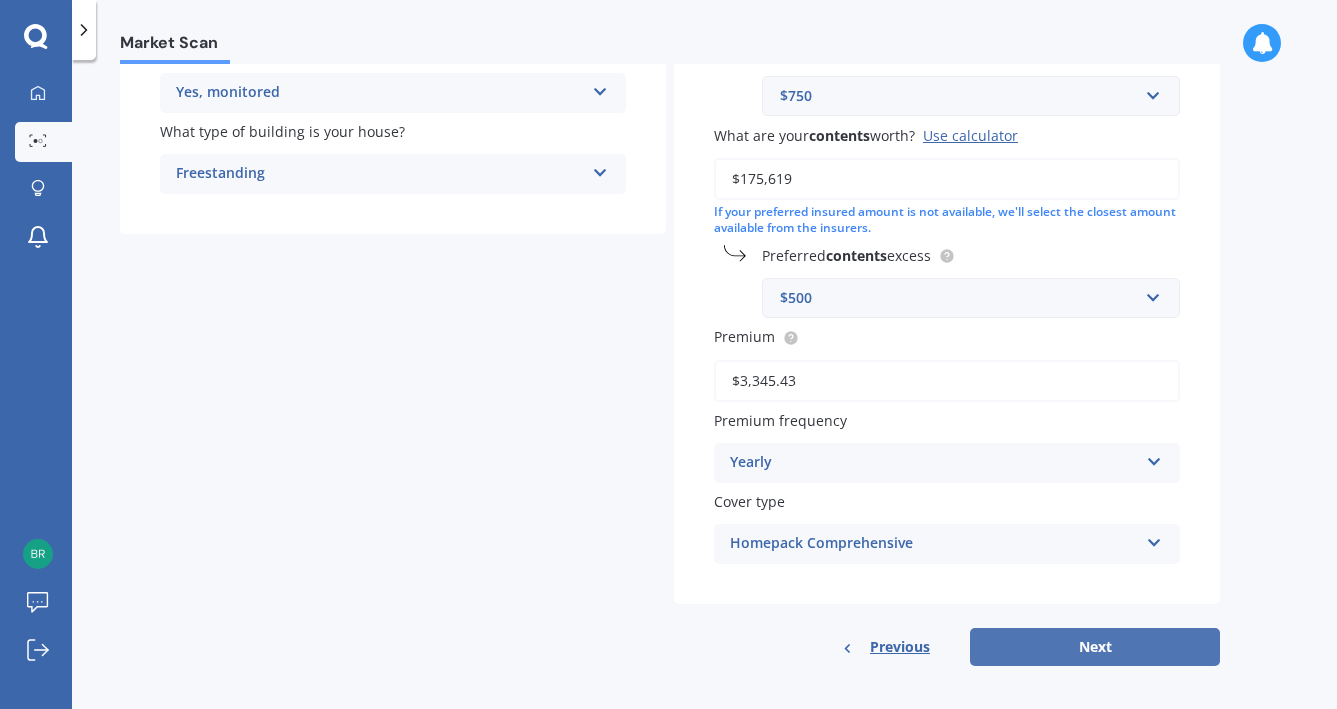 click on "Next" at bounding box center (1095, 647) 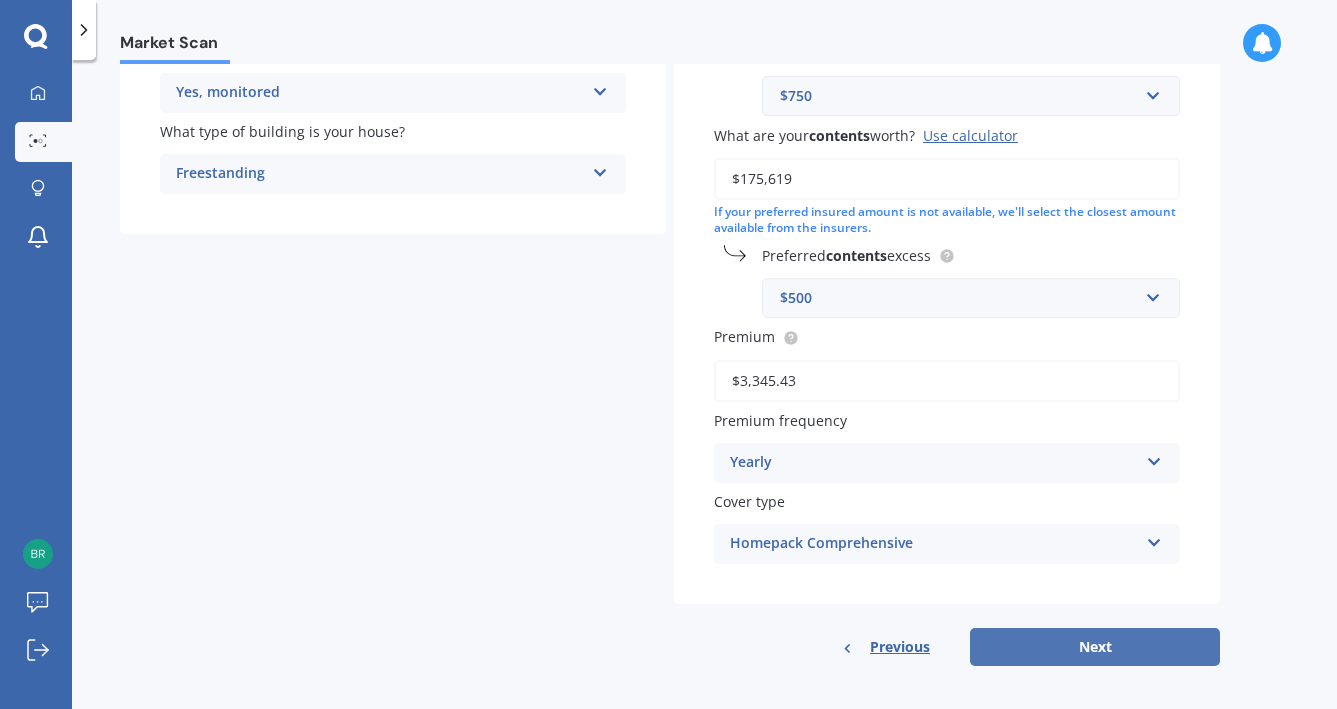 select on "10" 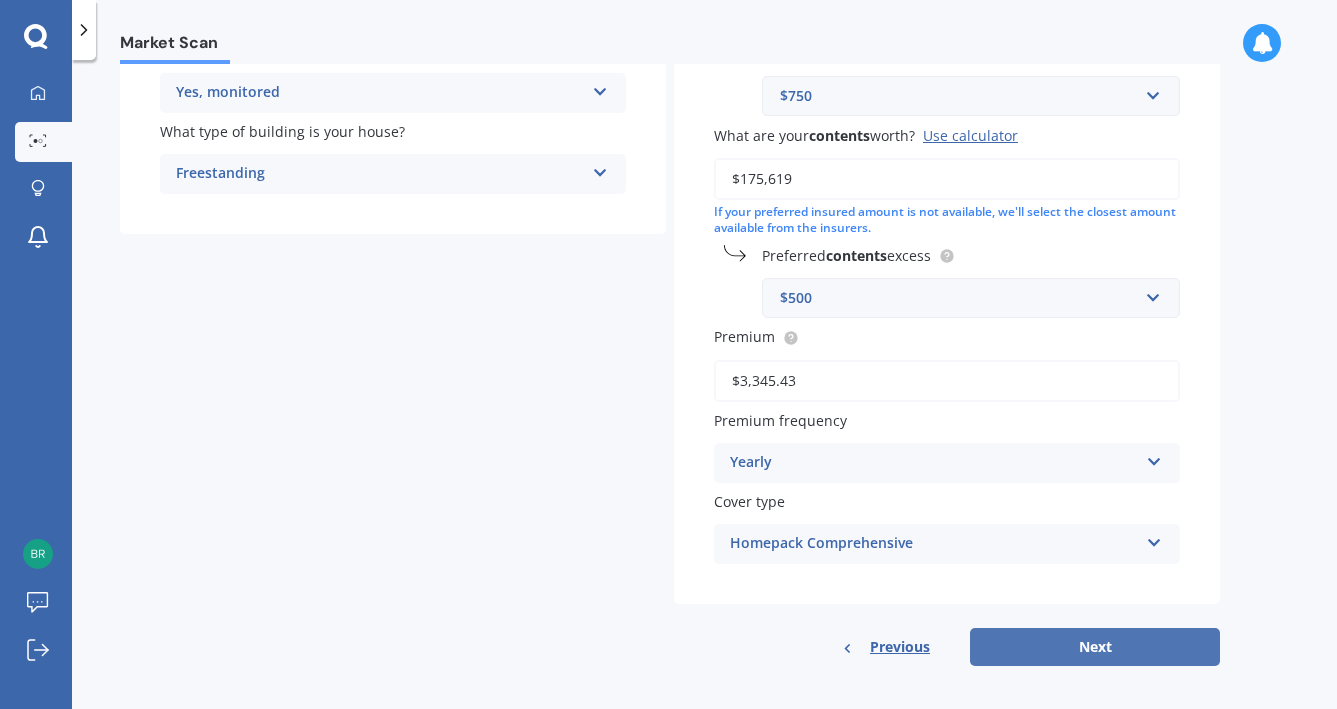 select on "1950" 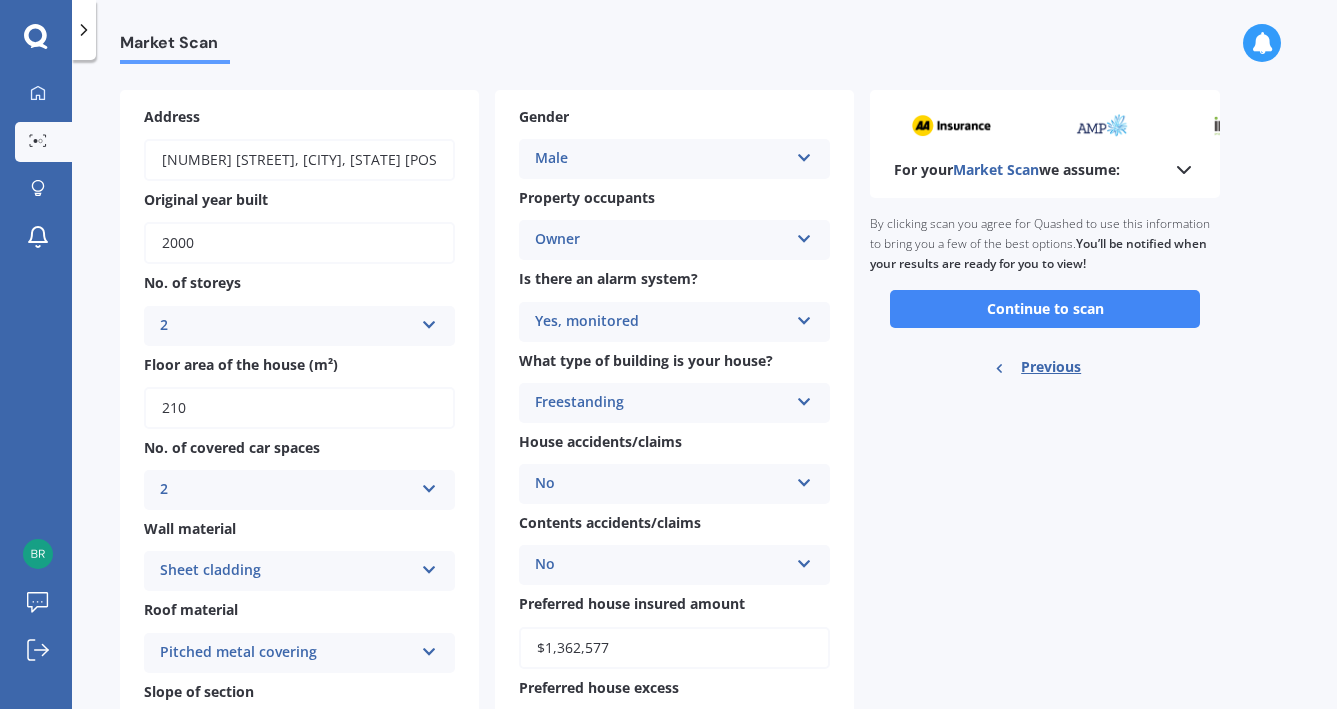 scroll, scrollTop: 123, scrollLeft: 0, axis: vertical 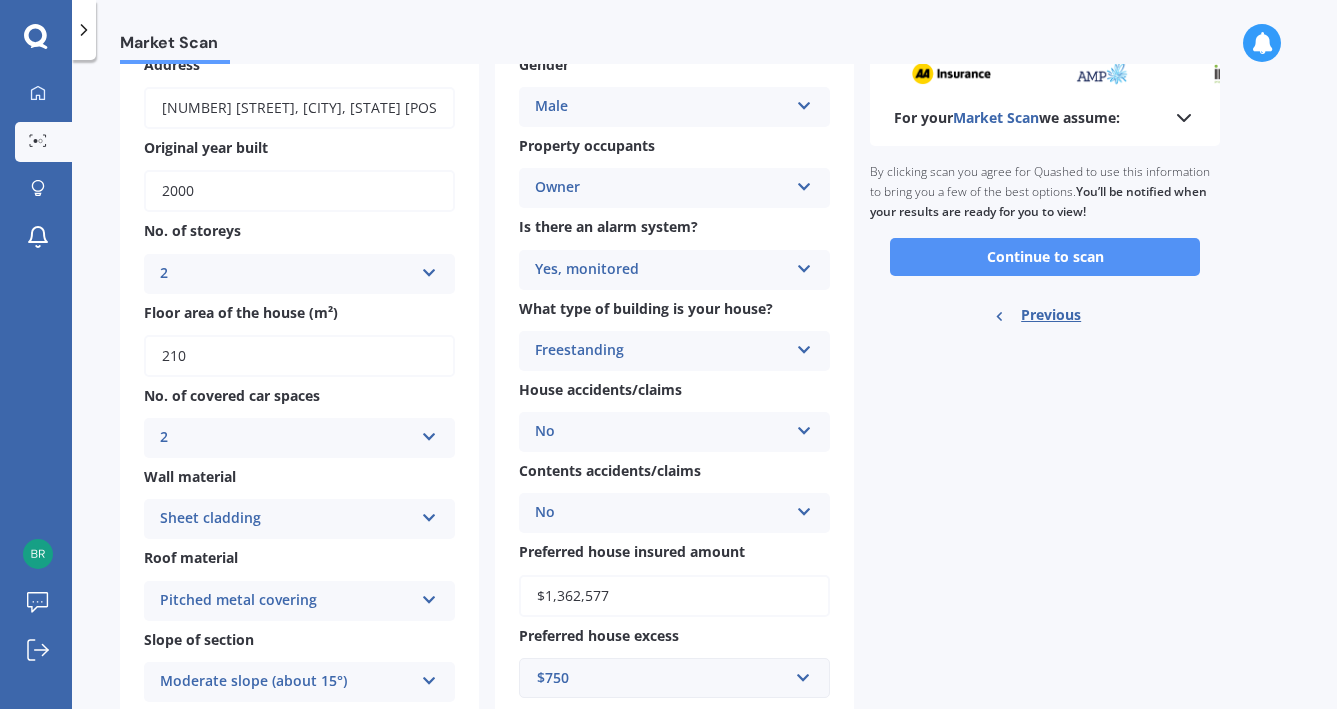 click on "Continue to scan" at bounding box center (1045, 257) 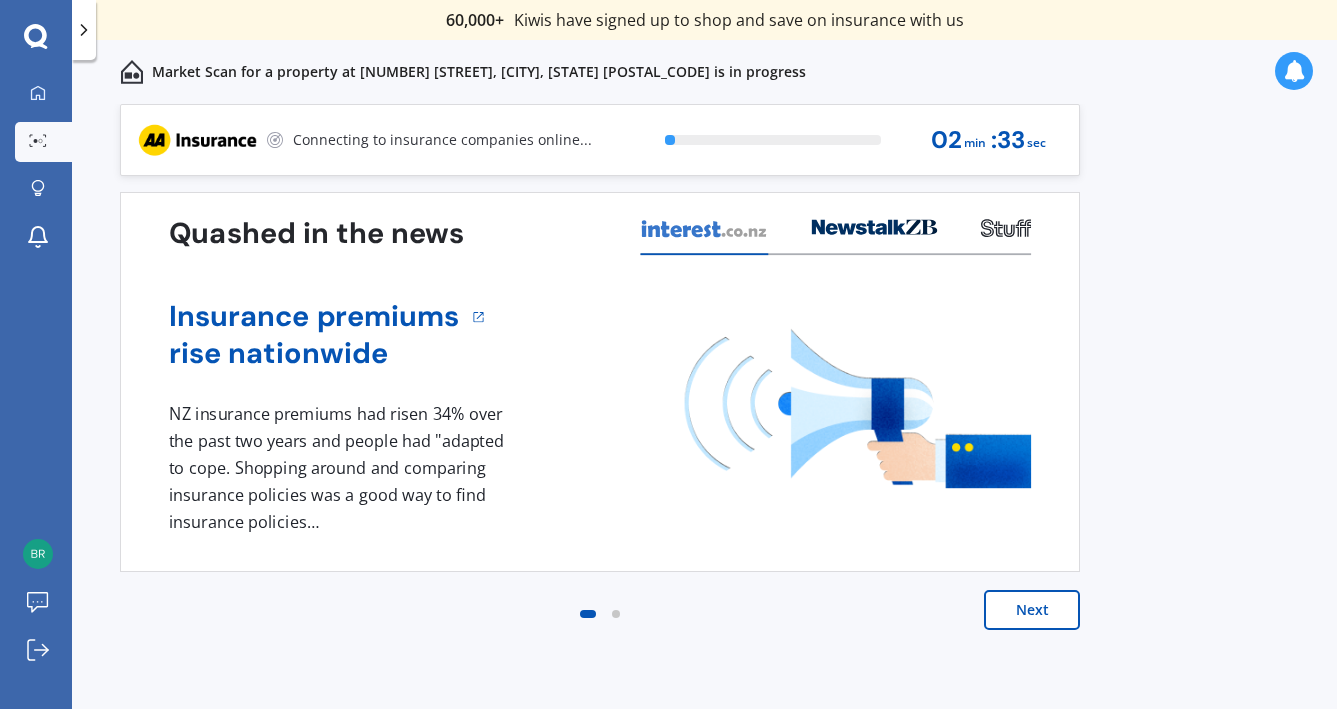 scroll, scrollTop: 0, scrollLeft: 0, axis: both 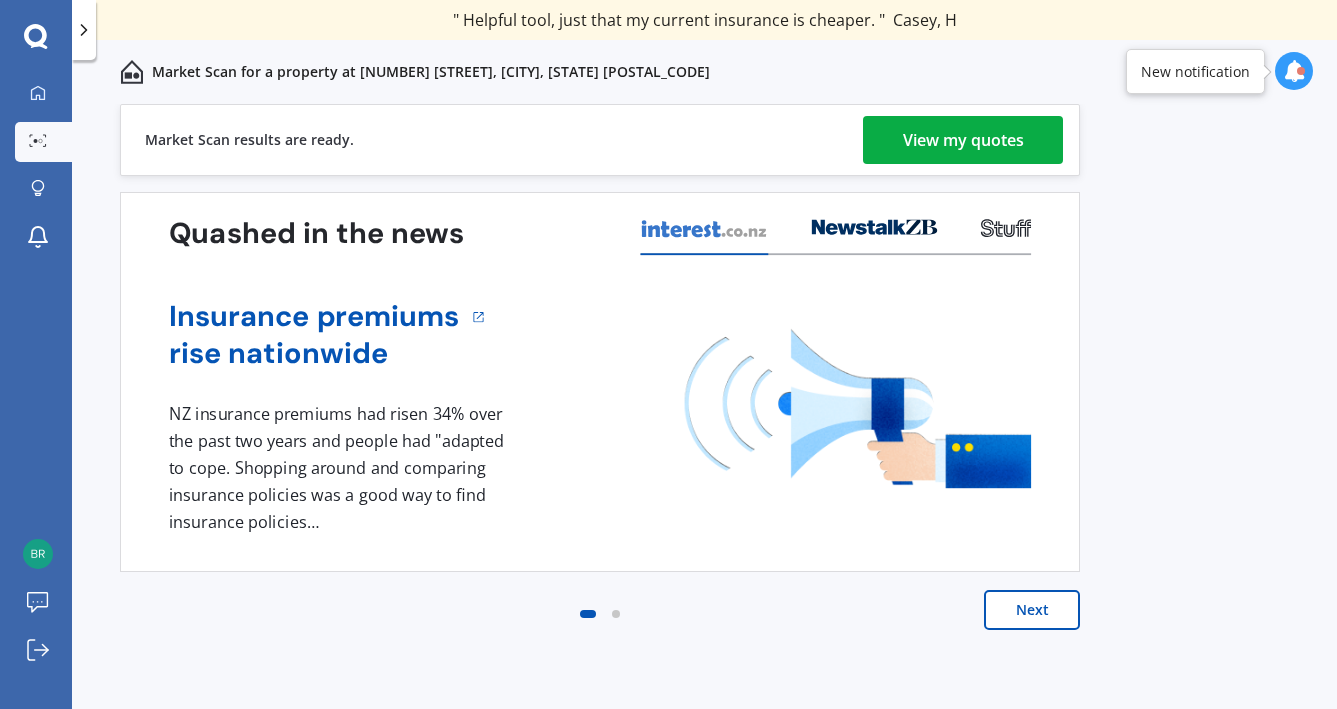 click on "View my quotes" at bounding box center [963, 140] 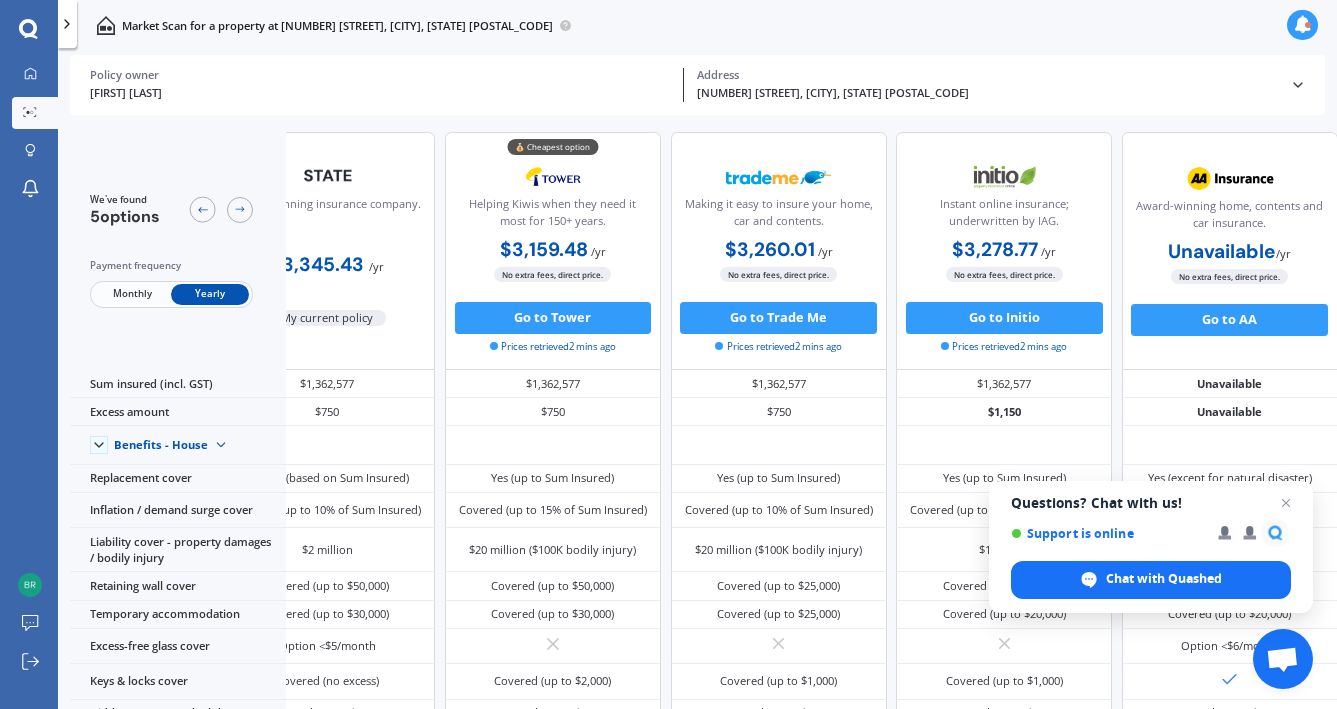 scroll, scrollTop: 0, scrollLeft: 93, axis: horizontal 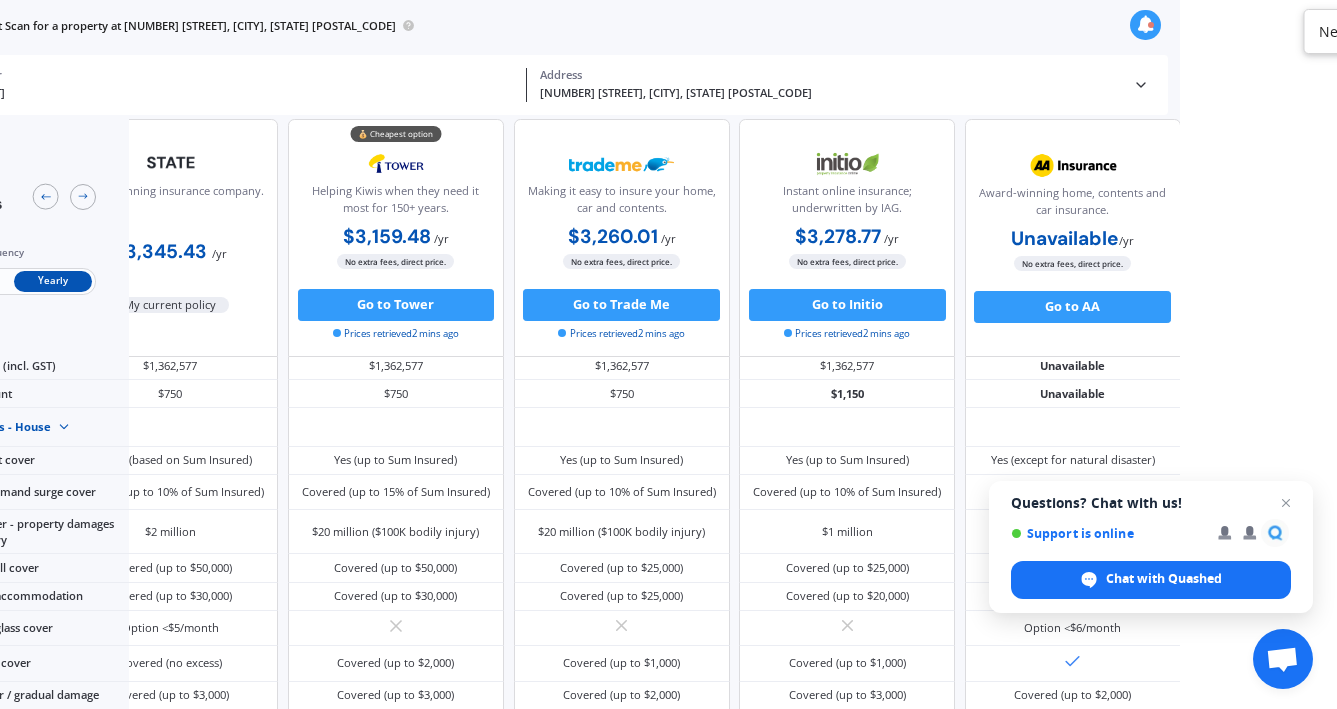 click on "Market Scan for a property at [NUMBER] [STREET], [CITY], [STATE] [POSTAL_CODE]" at bounding box center [540, 25] 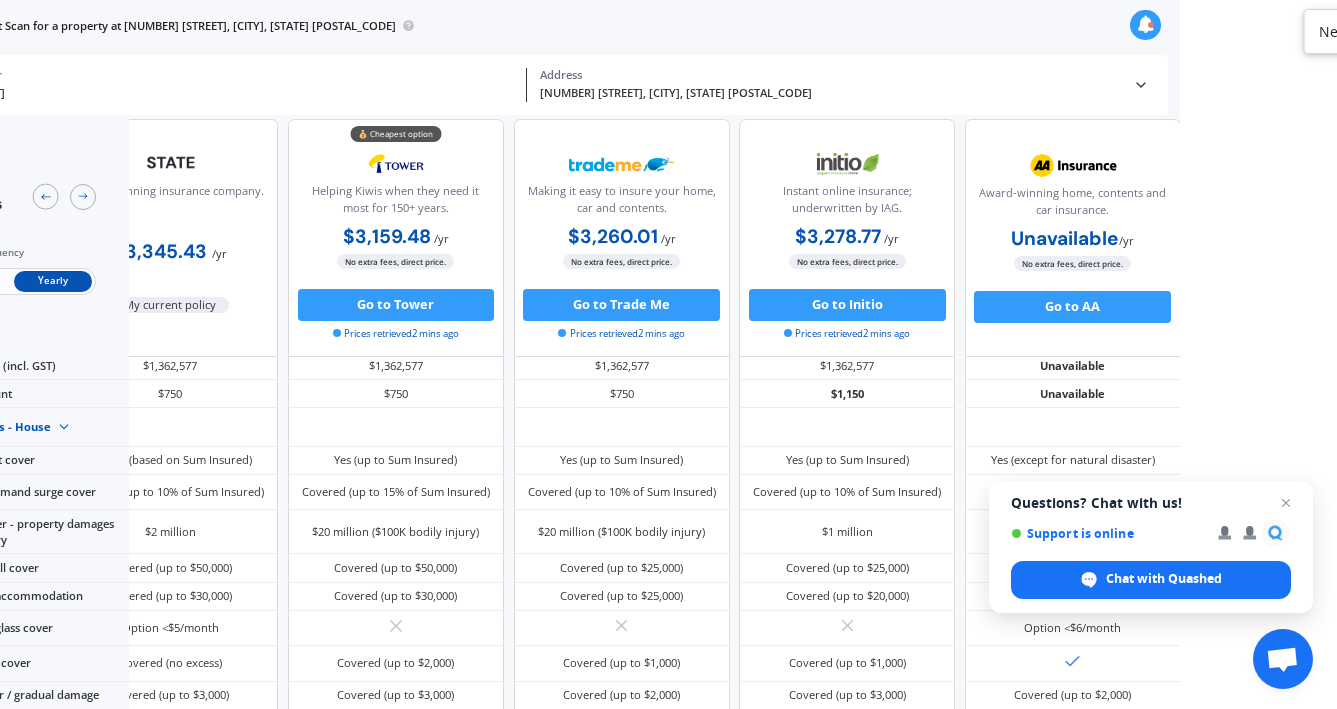scroll, scrollTop: 0, scrollLeft: 157, axis: horizontal 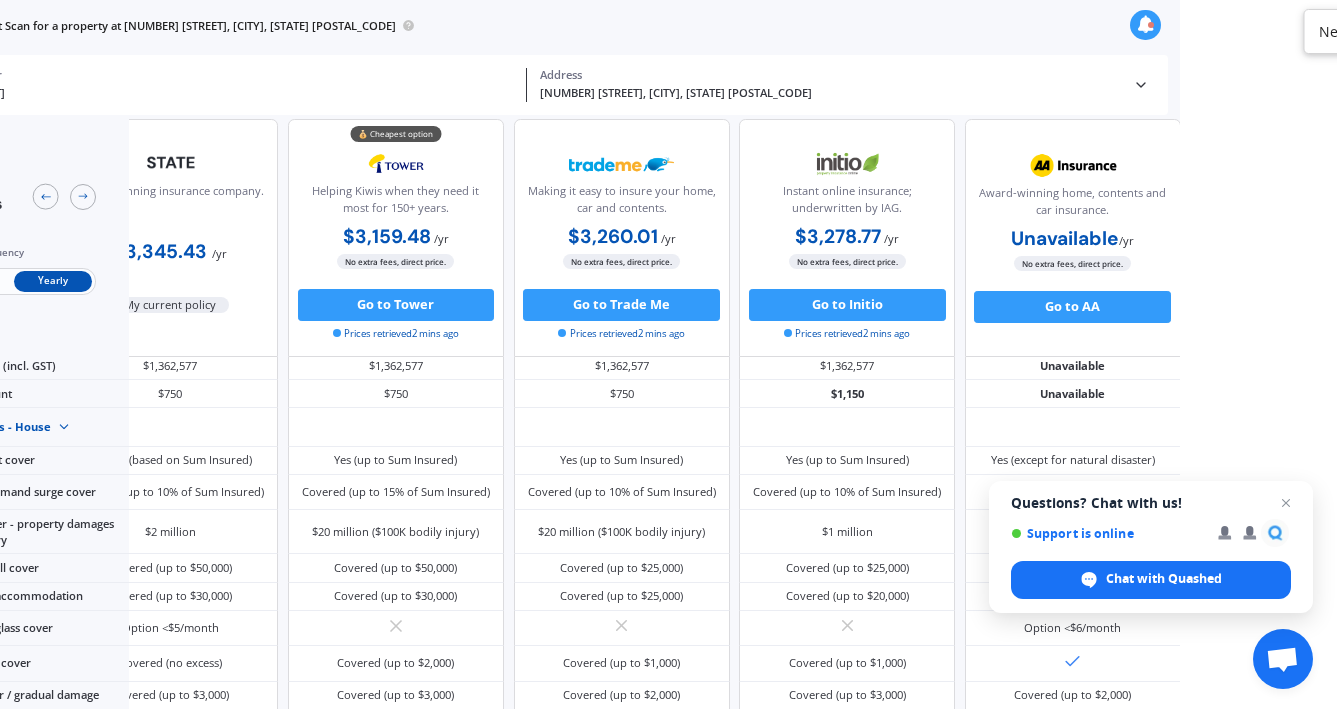 drag, startPoint x: 944, startPoint y: 30, endPoint x: 1007, endPoint y: 28, distance: 63.03174 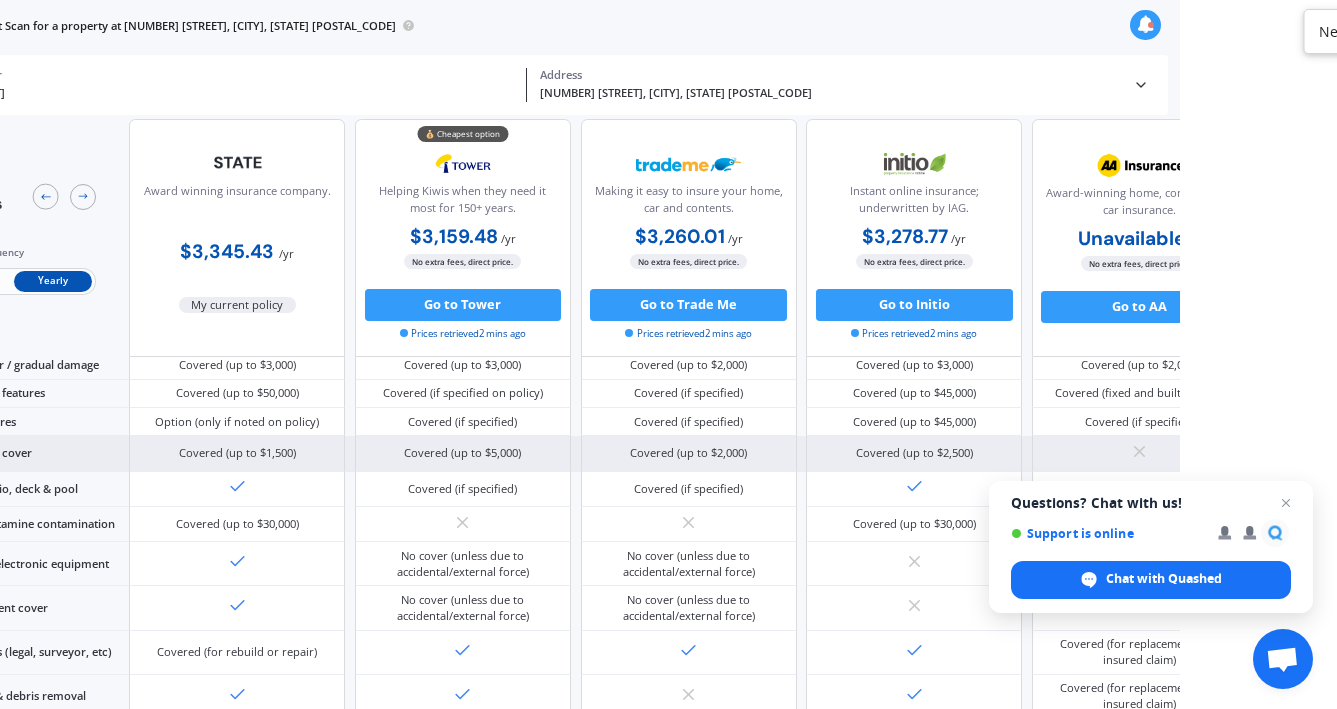 scroll, scrollTop: 445, scrollLeft: 1, axis: both 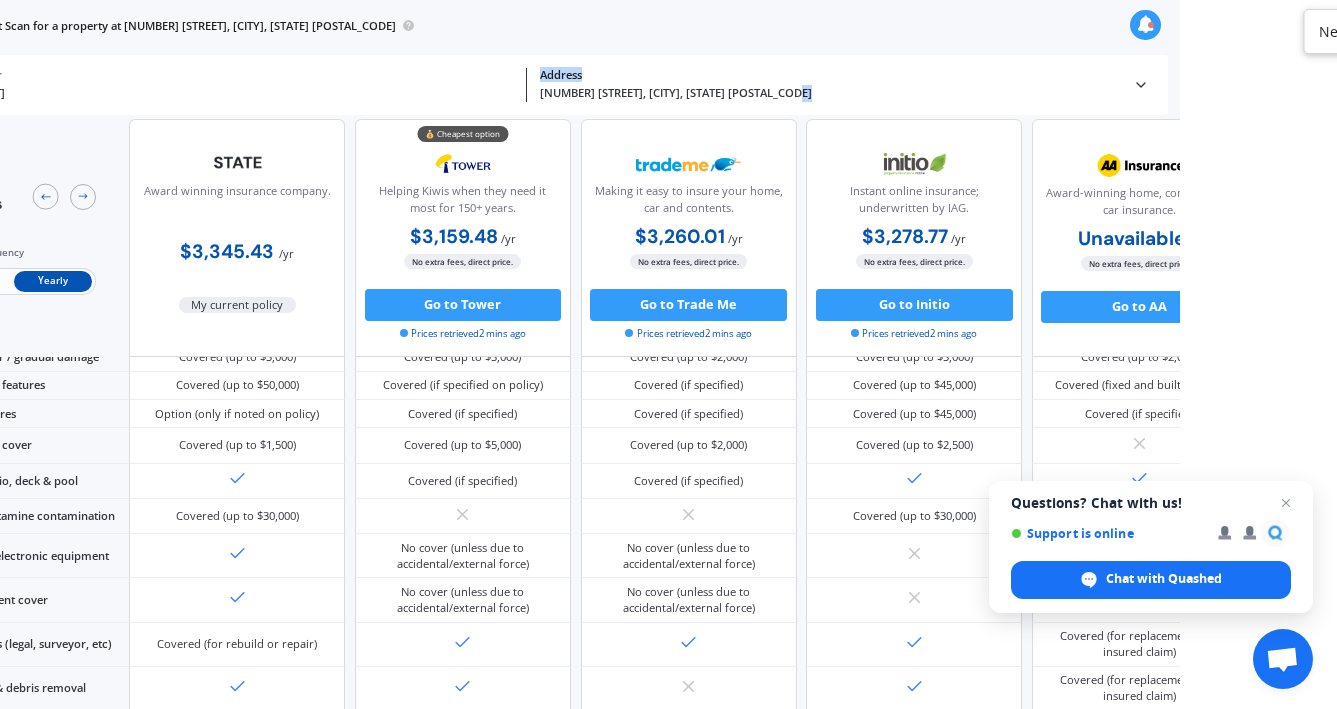 drag, startPoint x: 929, startPoint y: 89, endPoint x: 972, endPoint y: 82, distance: 43.56604 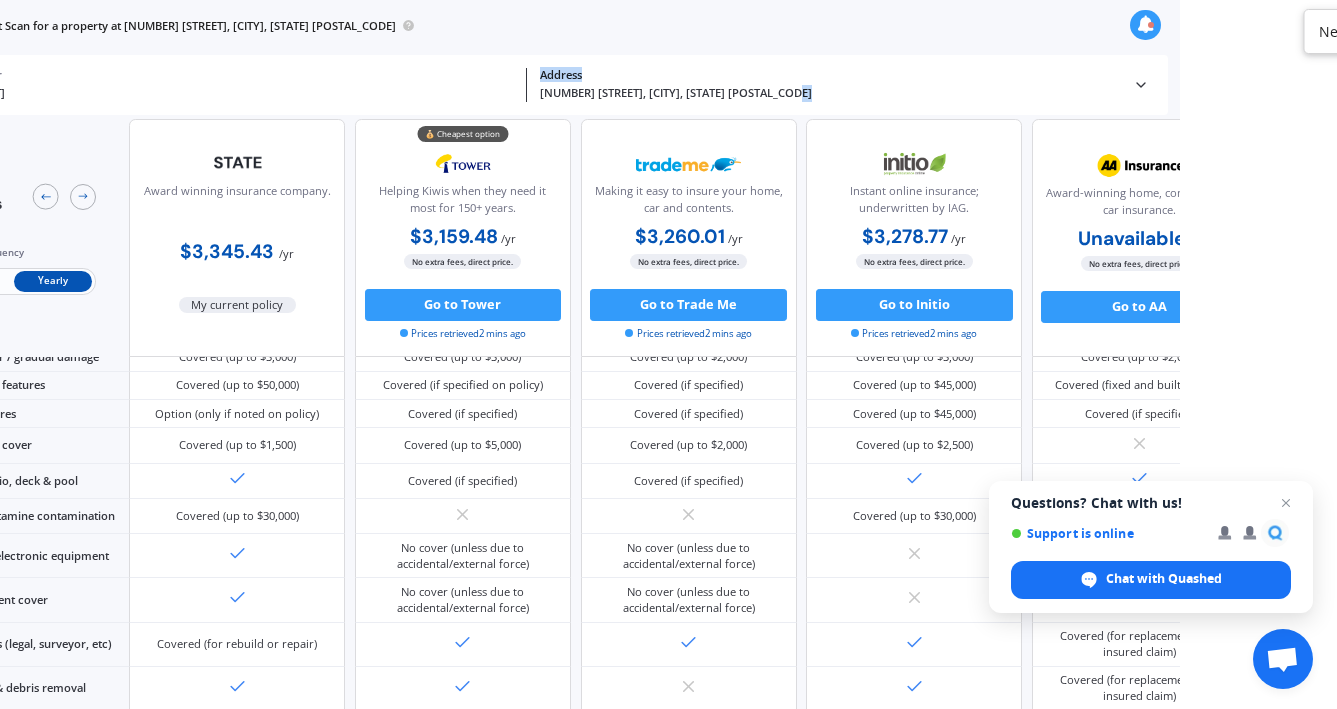 click on "[NUMBER] [STREET], [CITY], [STATE] Address" at bounding box center (830, 85) 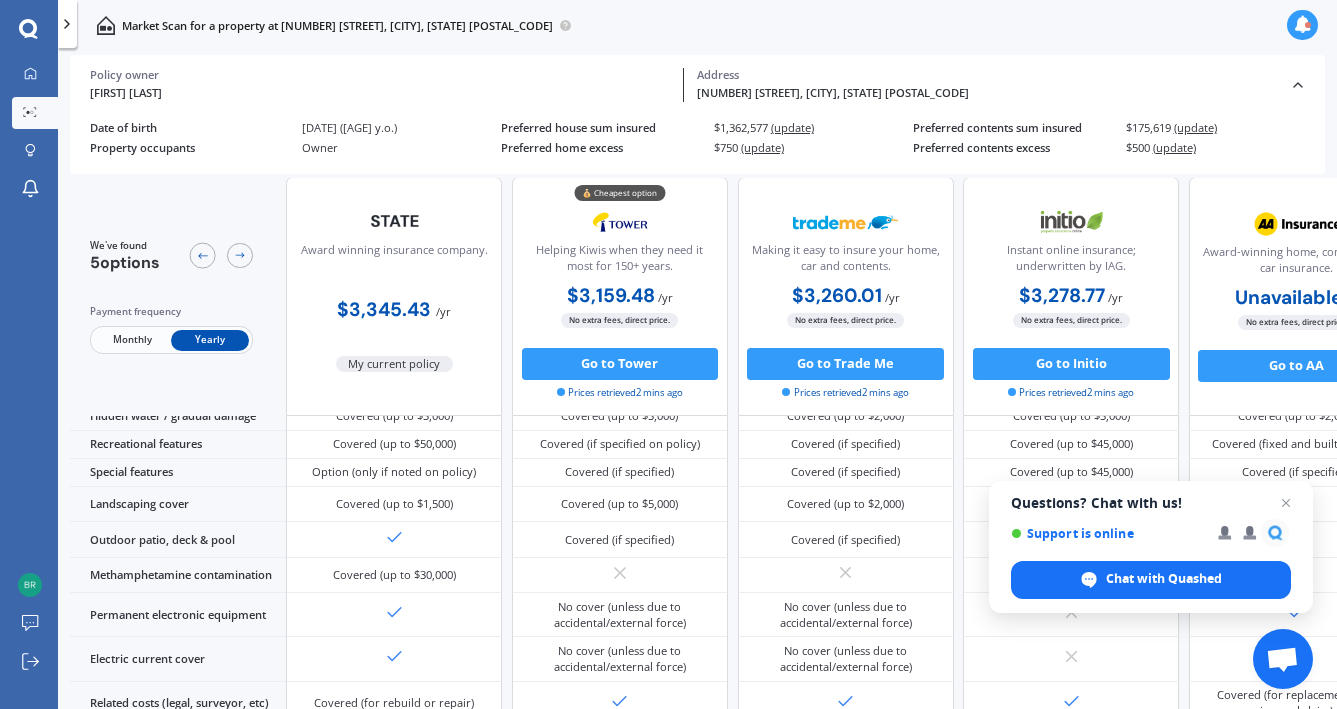 scroll, scrollTop: 0, scrollLeft: 0, axis: both 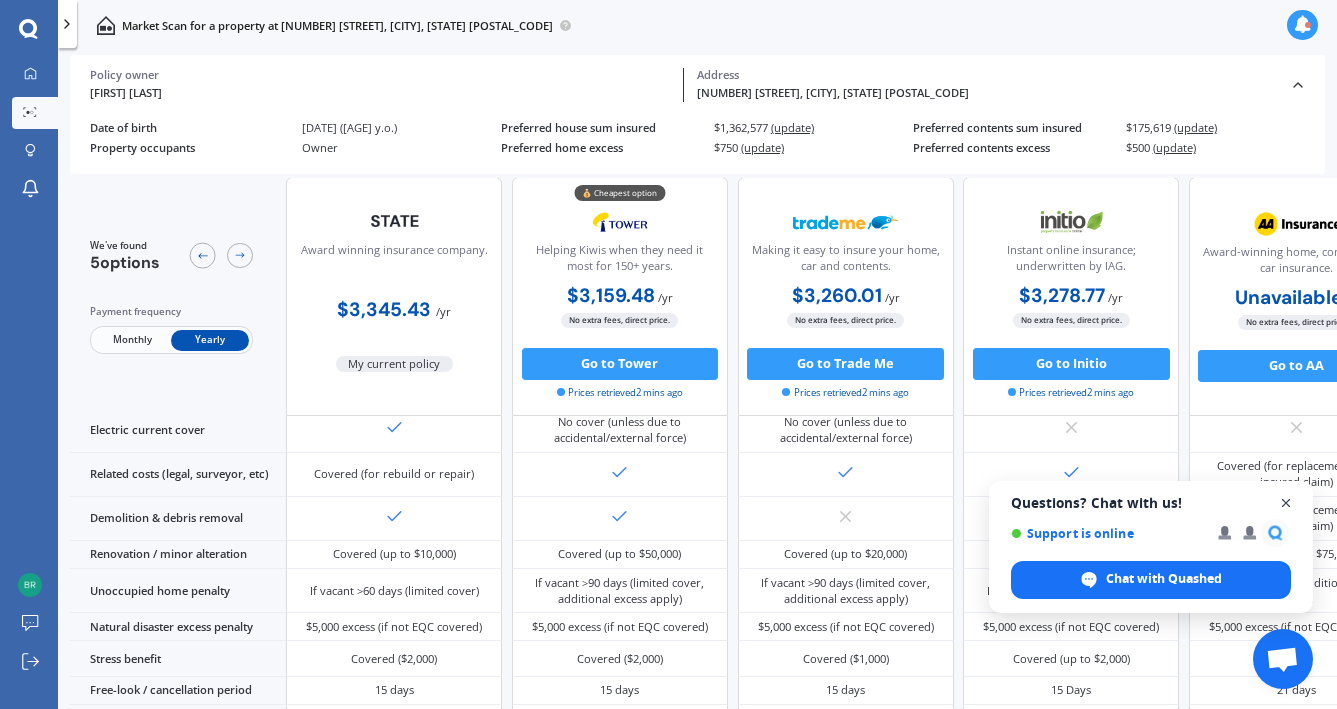 click at bounding box center [1286, 503] 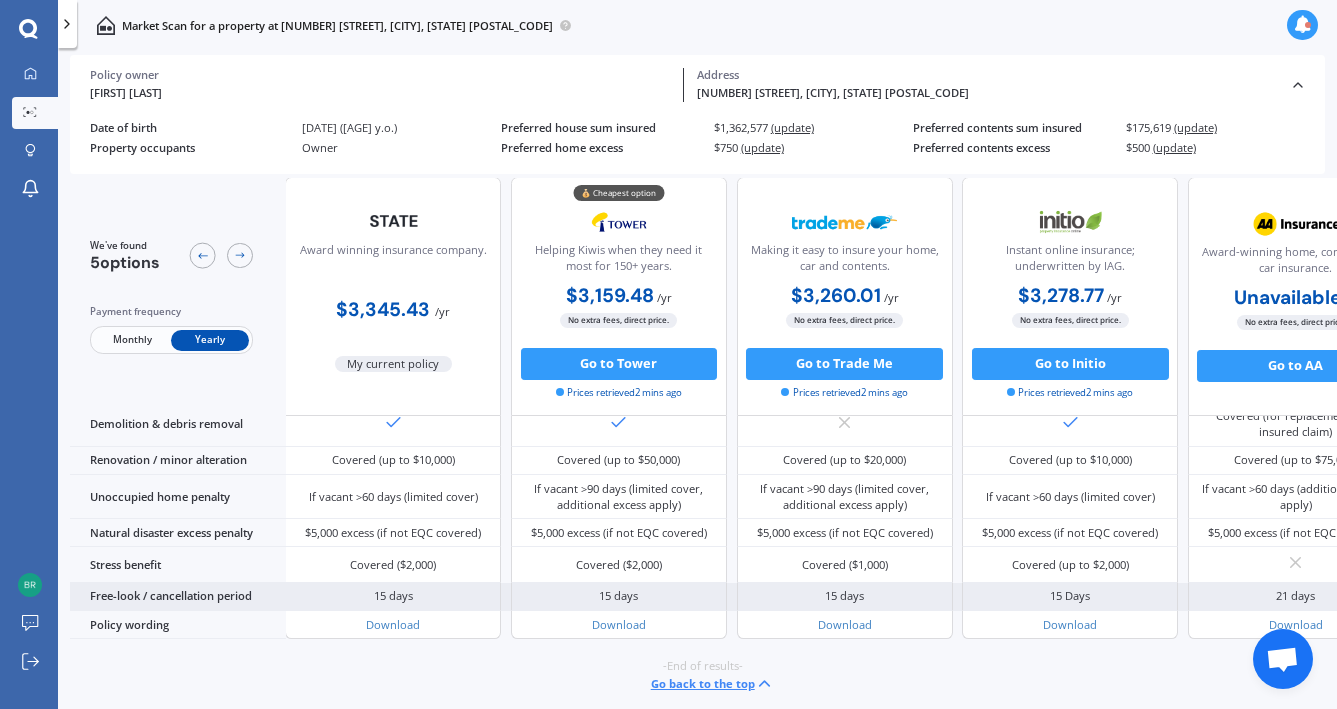 scroll, scrollTop: 1067, scrollLeft: 2, axis: both 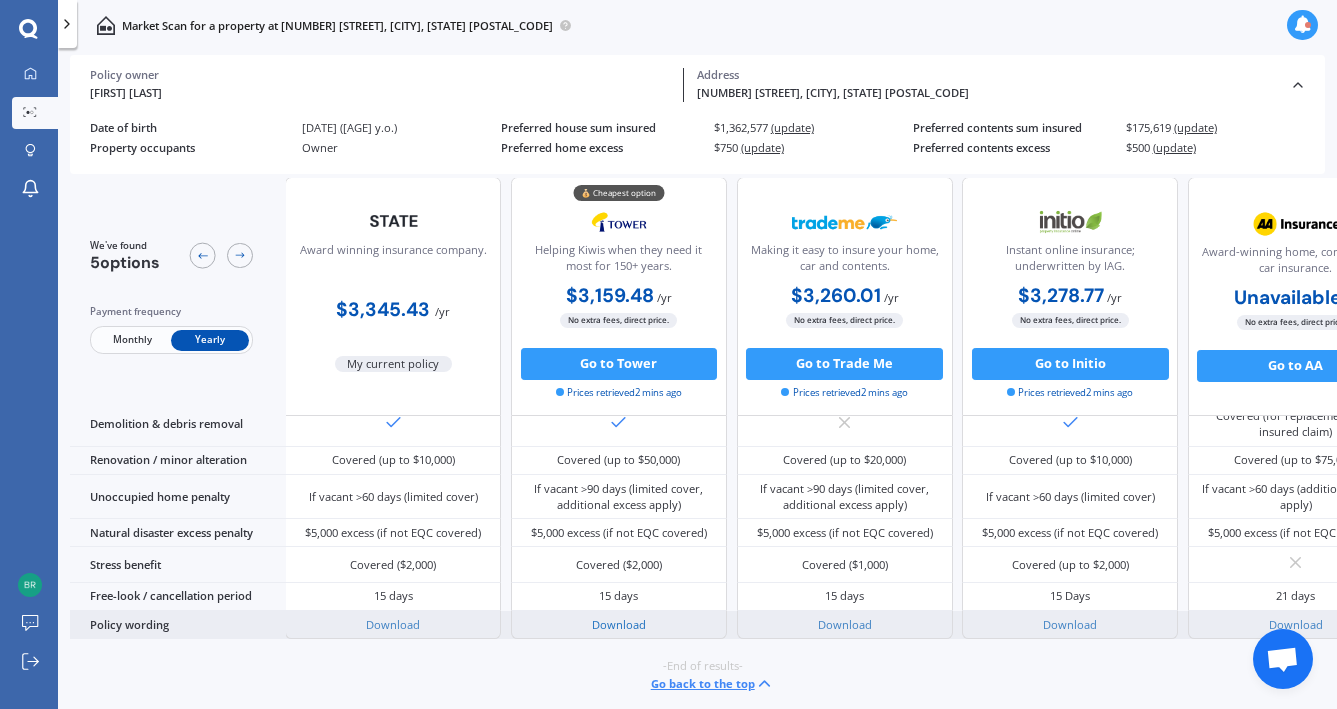 click on "Download" at bounding box center [619, 624] 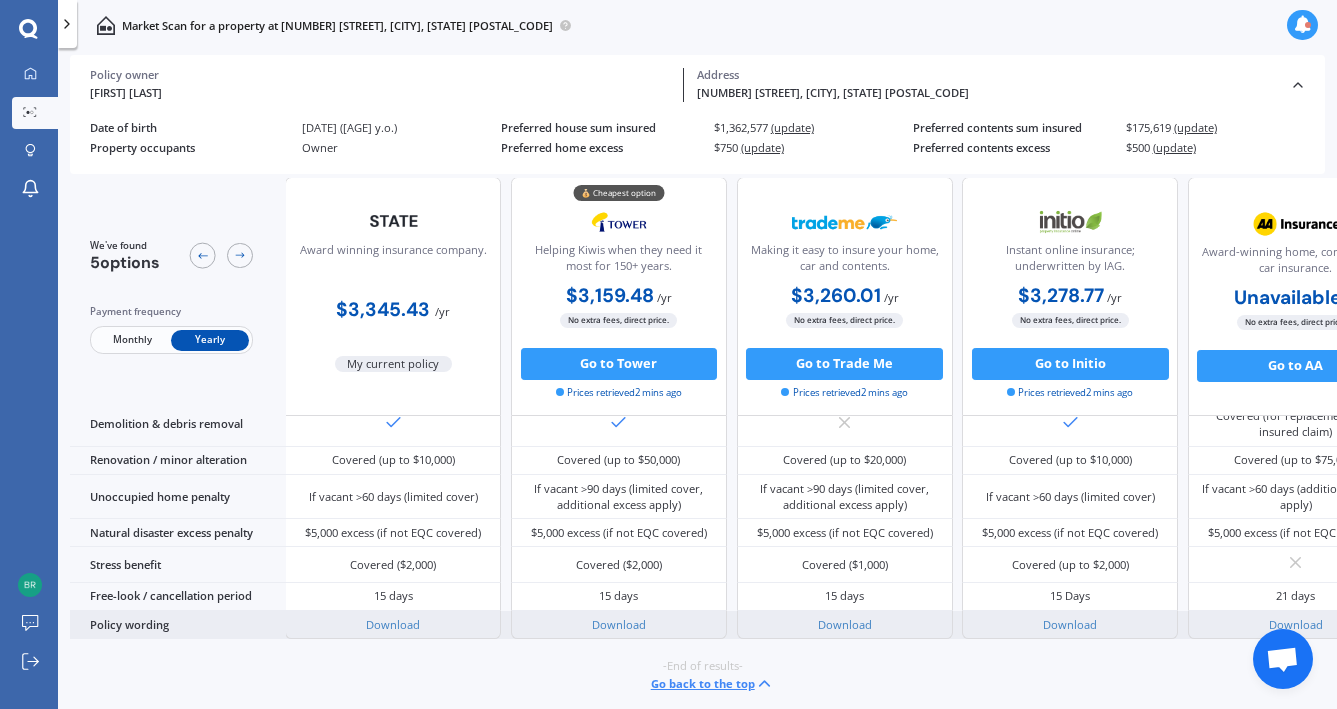 scroll, scrollTop: 4, scrollLeft: 0, axis: vertical 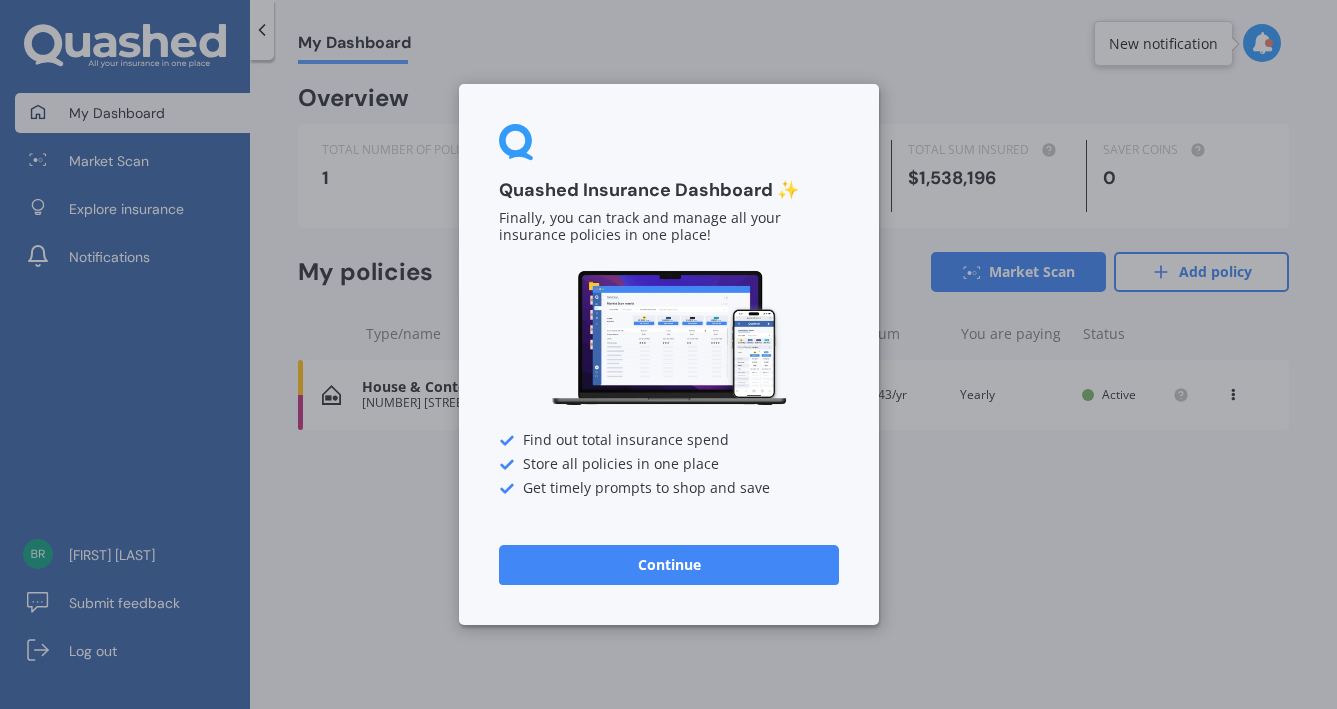 click on "Continue" at bounding box center (669, 565) 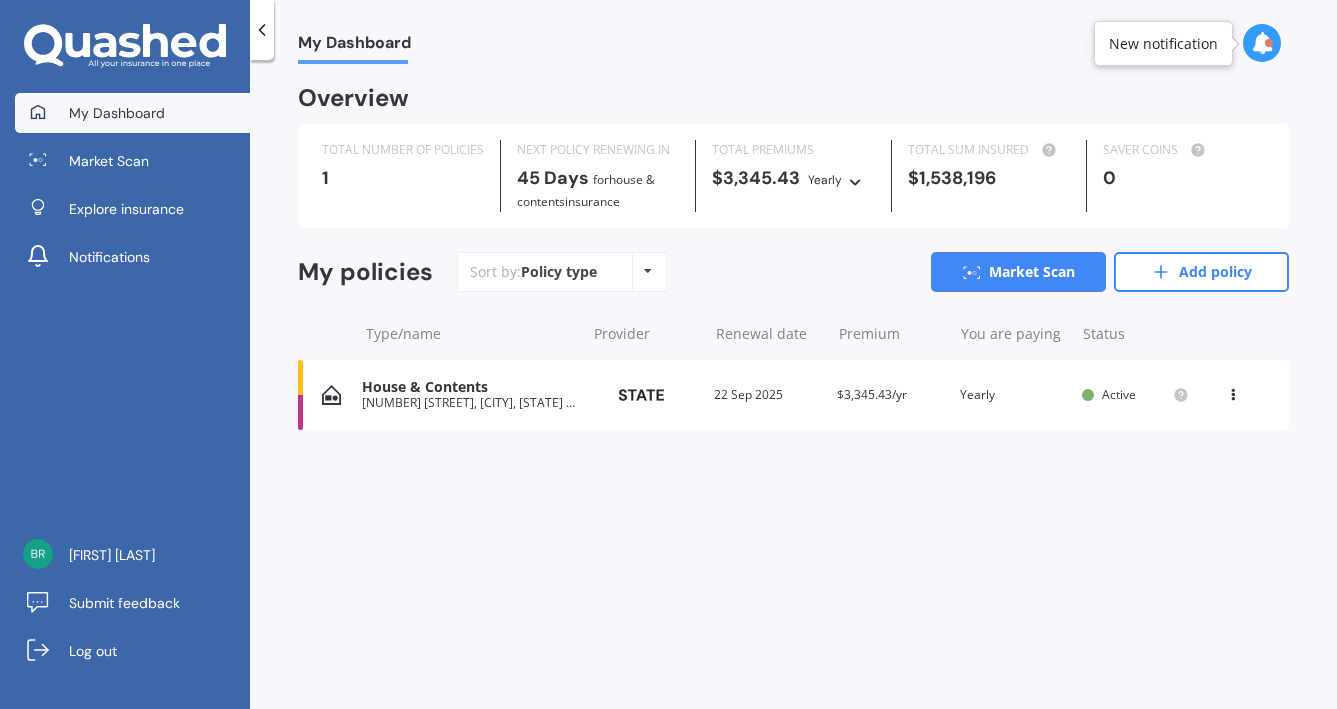 click at bounding box center (1269, 43) 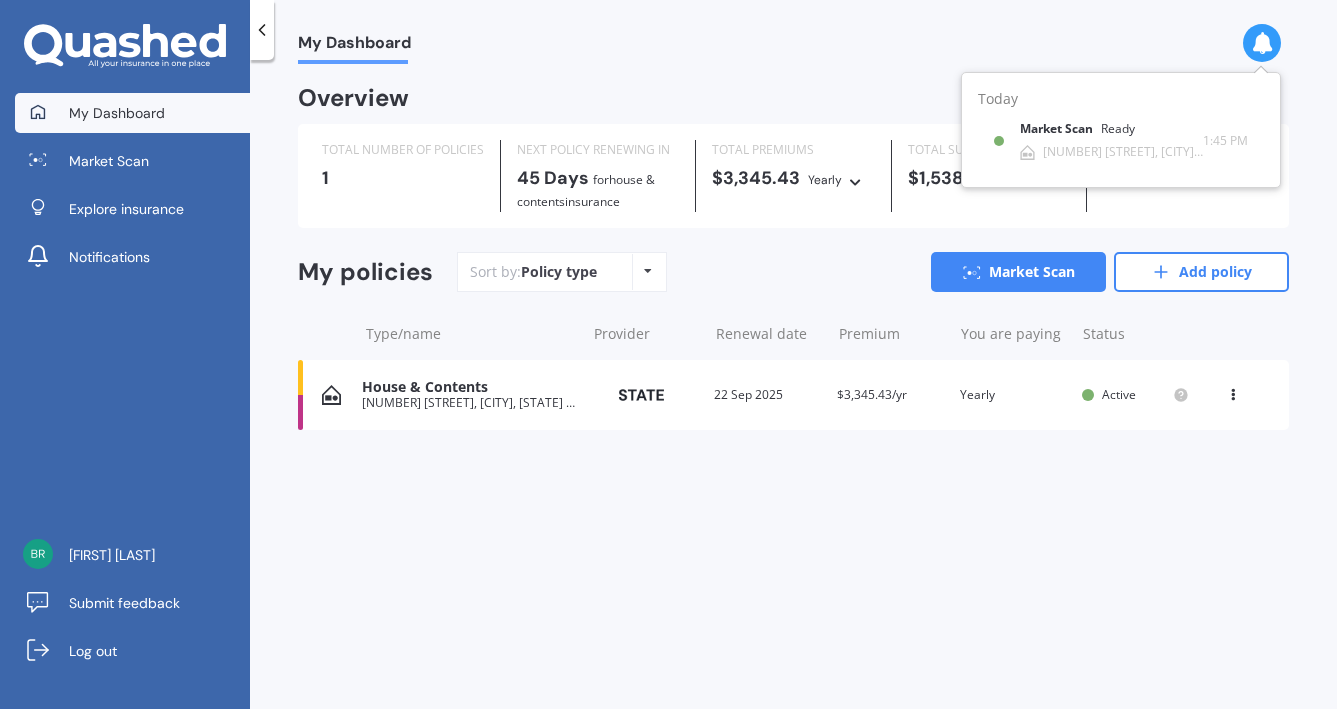 click on "My Dashboard Overview TOTAL NUMBER OF POLICIES 1 NEXT POLICY RENEWING IN 45 Days   for  House & Contents  insurance TOTAL PREMIUMS $3,345.43 Yearly Yearly Six-Monthly Quarterly Monthly Fortnightly Weekly TOTAL SUM INSURED $1,538,196 SAVER COINS 0 My policies Sort by:  Policy type Policy type Alphabetical Date added Renewing next Market Scan Add policy Type/name Provider Renewal date Premium You are paying Status House & Contents 137A Wiseley Road, West Harbour, Auckland 0618 Provider Renewal date 22 Sep 2025 Premium $3,345.43/yr You are paying Yearly Status Active View option View policy Delete House & Contents 137A Wiseley Road, West Harbour, Auckland 0618 Provider Renewal date 22 Sep 2025 Premium $3,345.43/yr You are paying Yearly Status Active View option View policy Delete" at bounding box center (793, 388) 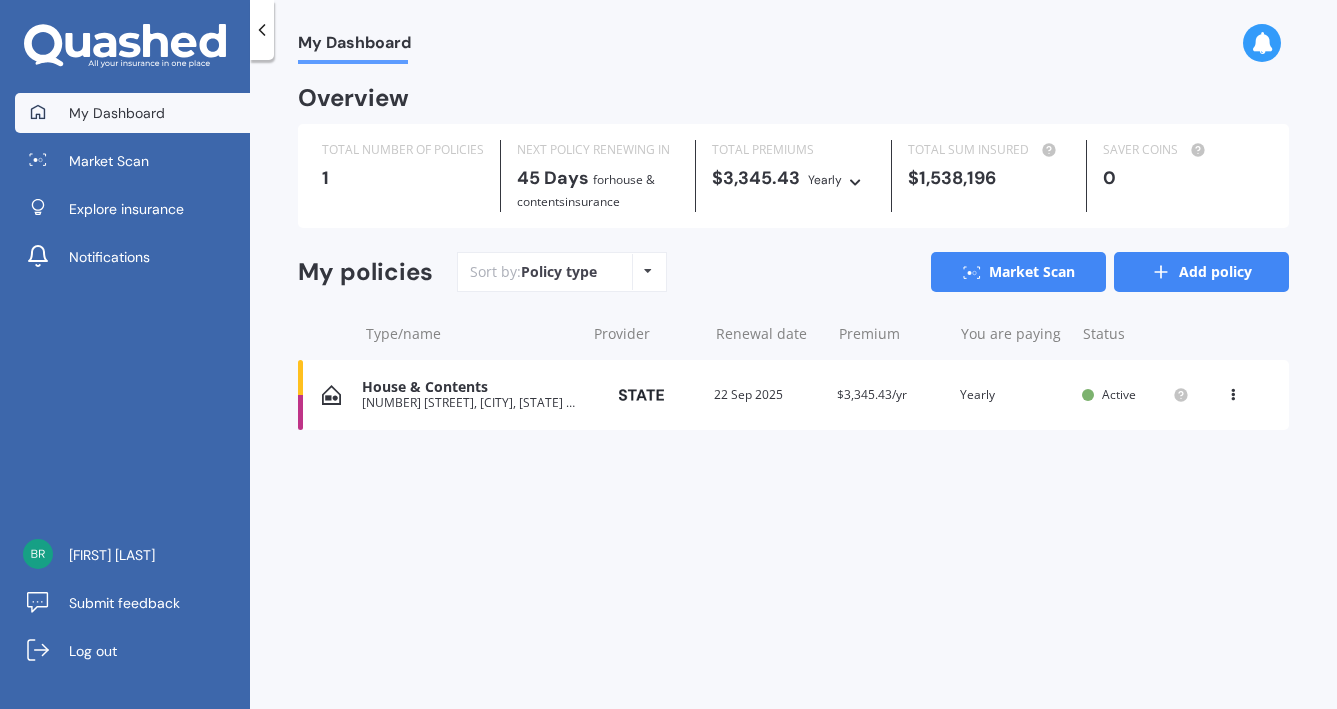 click 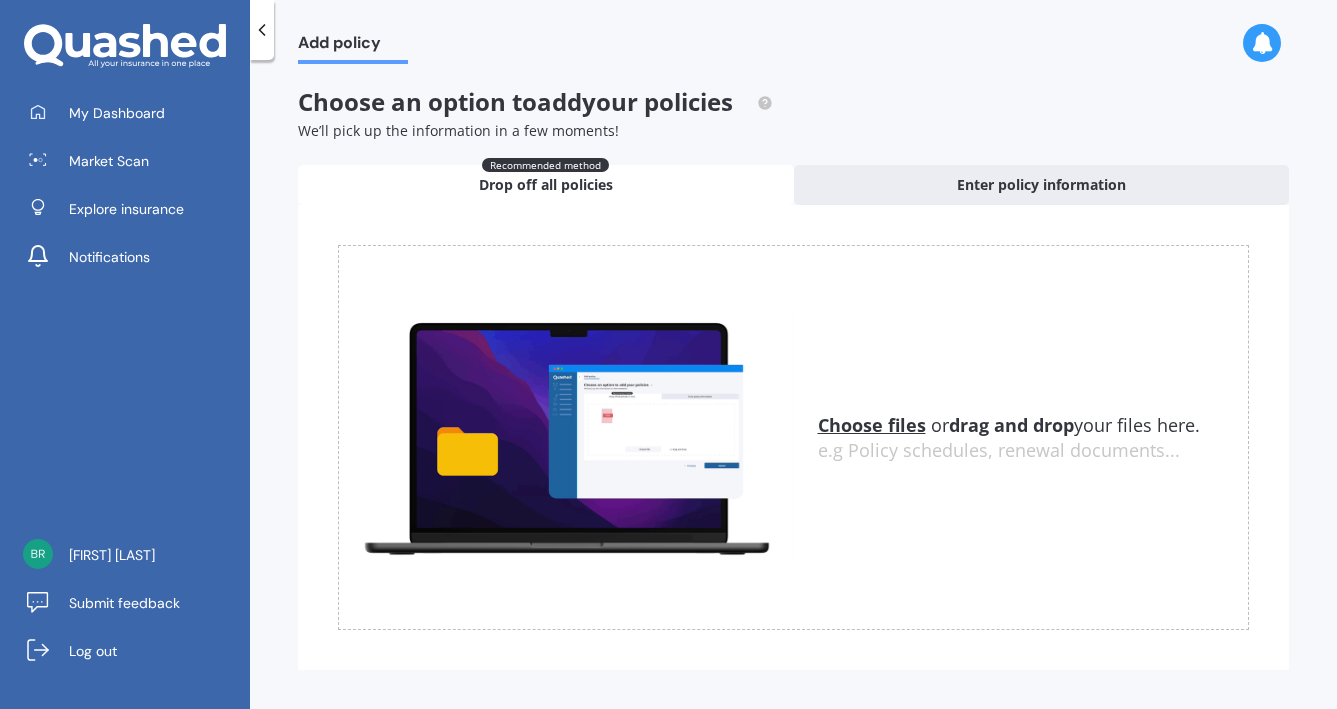 click on "Choose files" at bounding box center (872, 425) 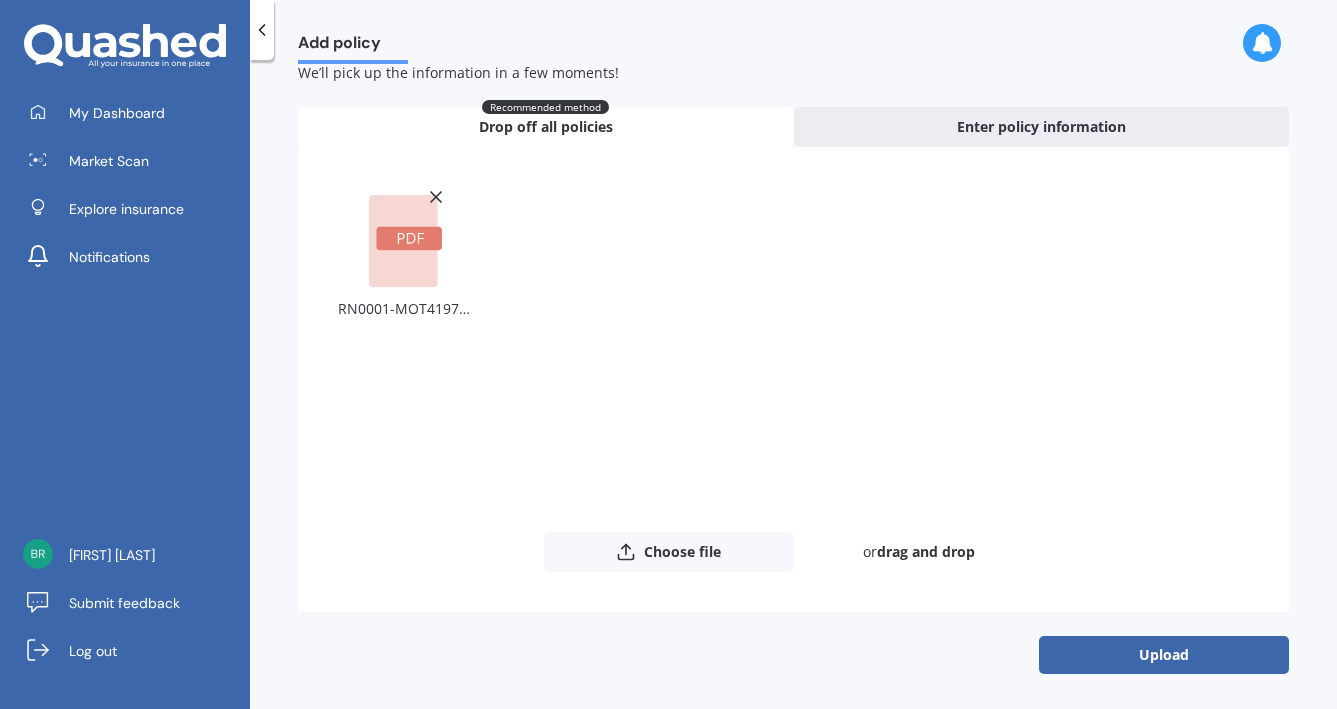 scroll, scrollTop: 57, scrollLeft: 0, axis: vertical 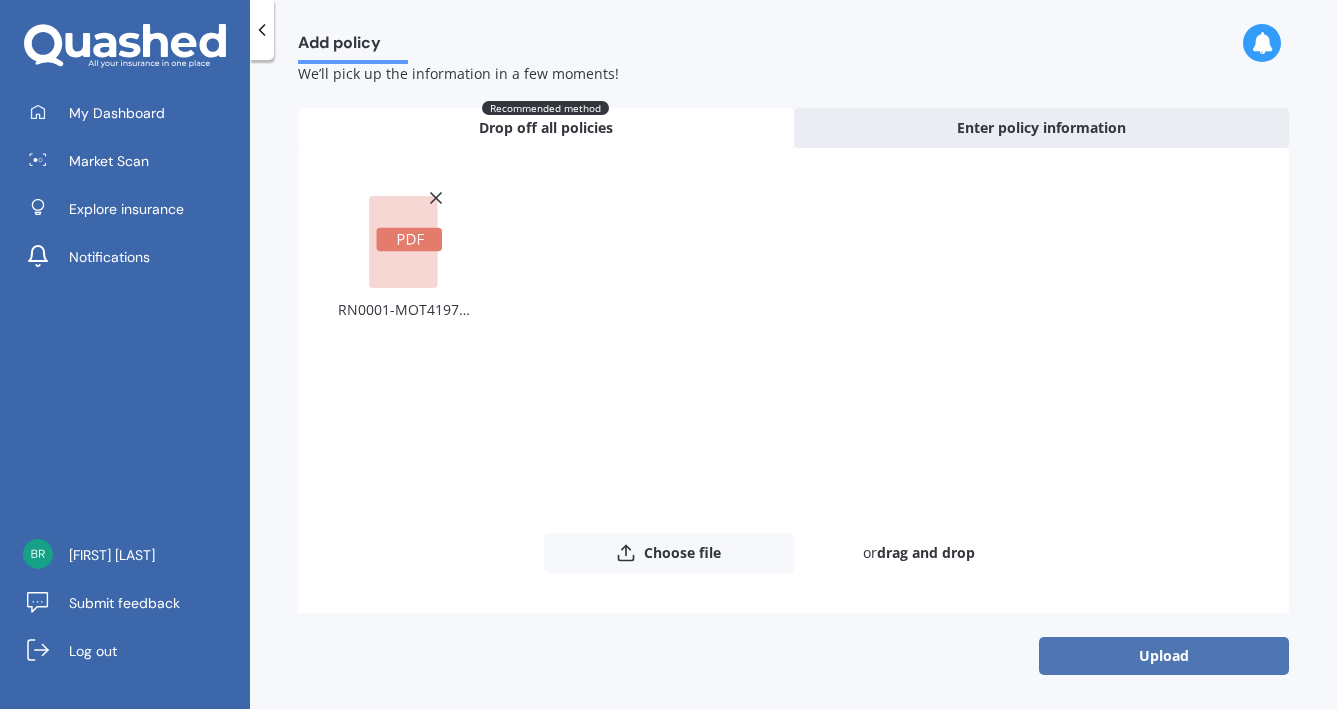 click on "Upload" at bounding box center [1164, 656] 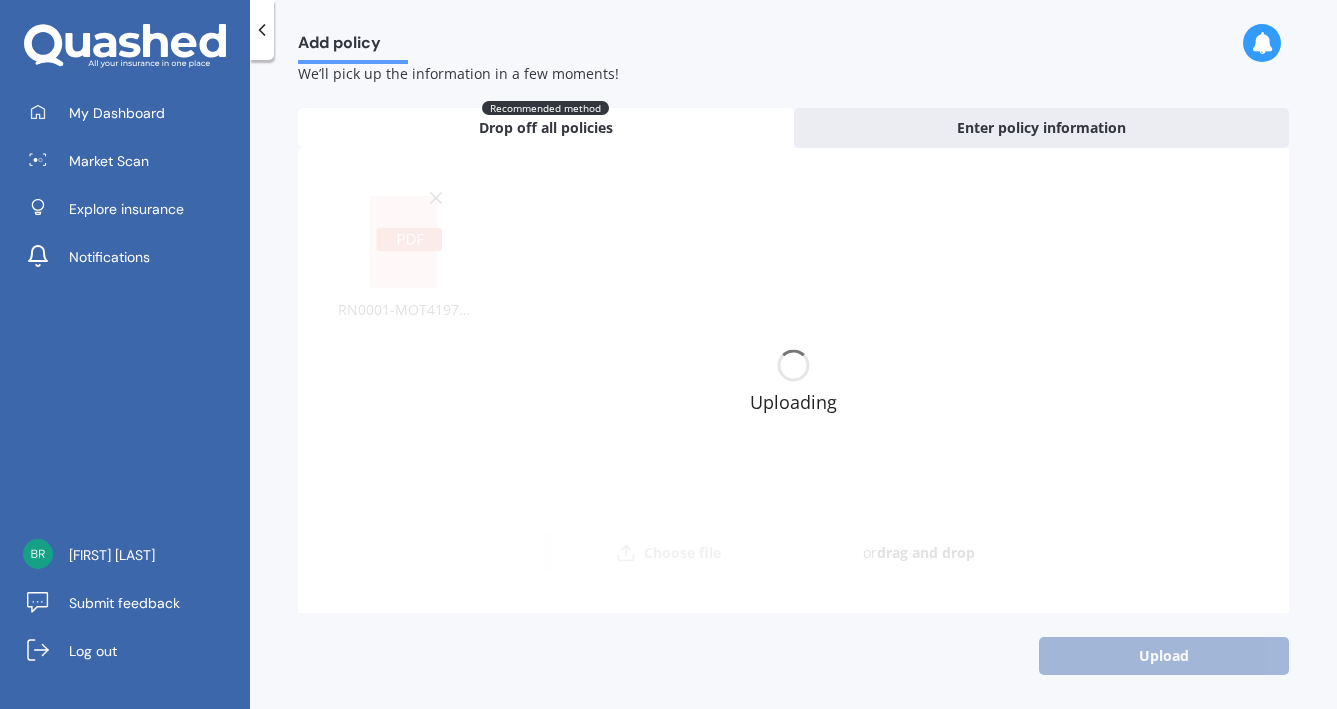 scroll, scrollTop: 0, scrollLeft: 0, axis: both 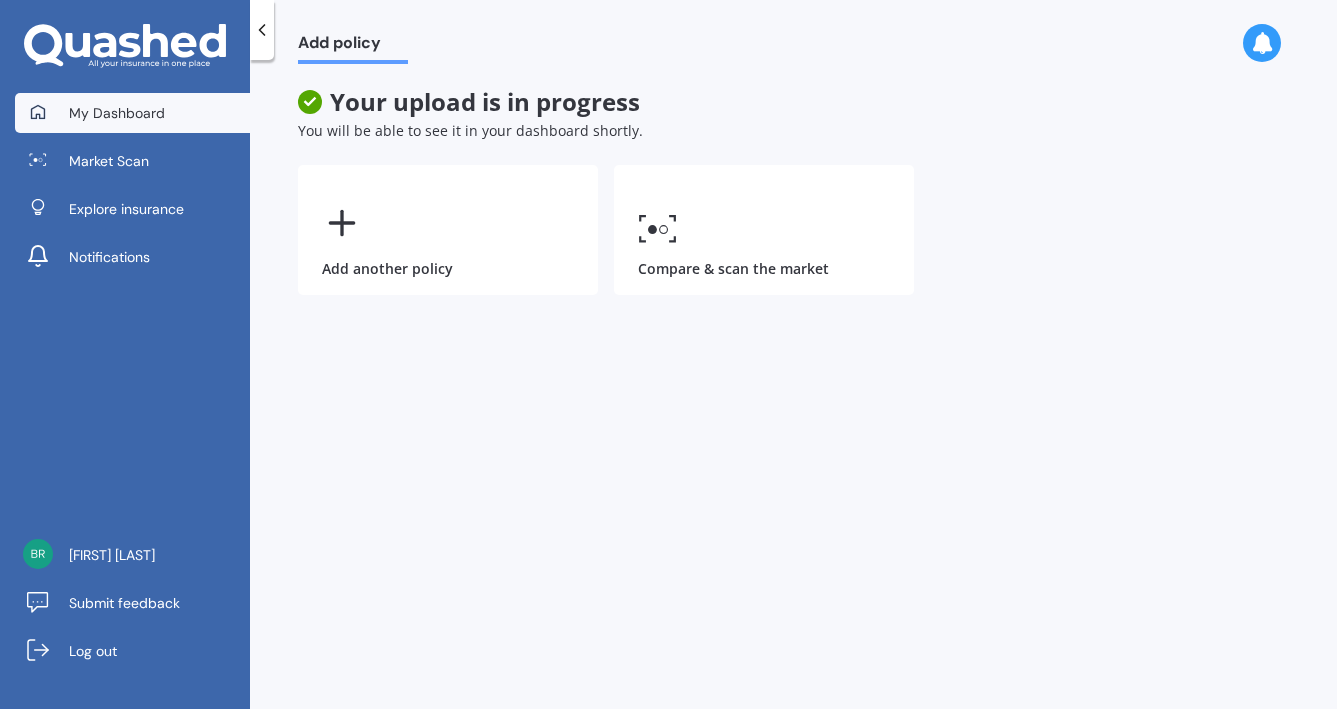 click on "My Dashboard" at bounding box center (117, 113) 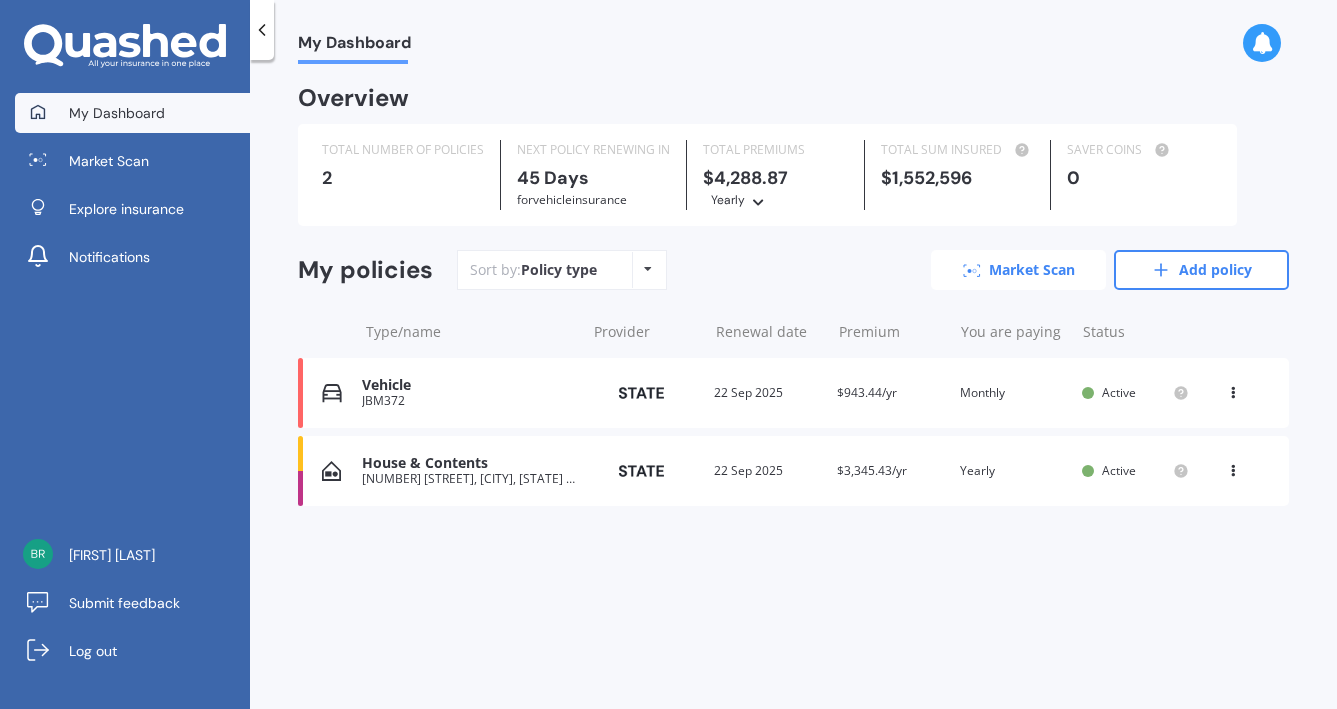 click on "Market Scan" at bounding box center (1018, 270) 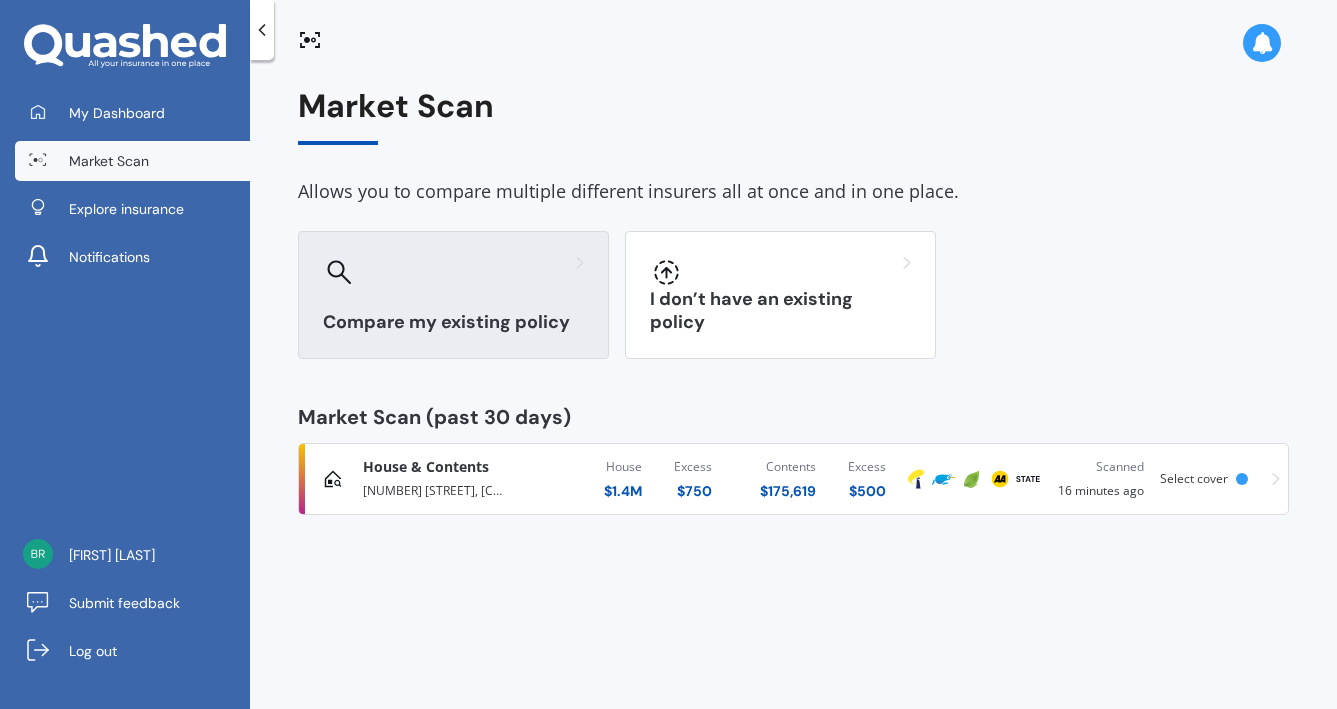 click on "Compare my existing policy" at bounding box center (453, 322) 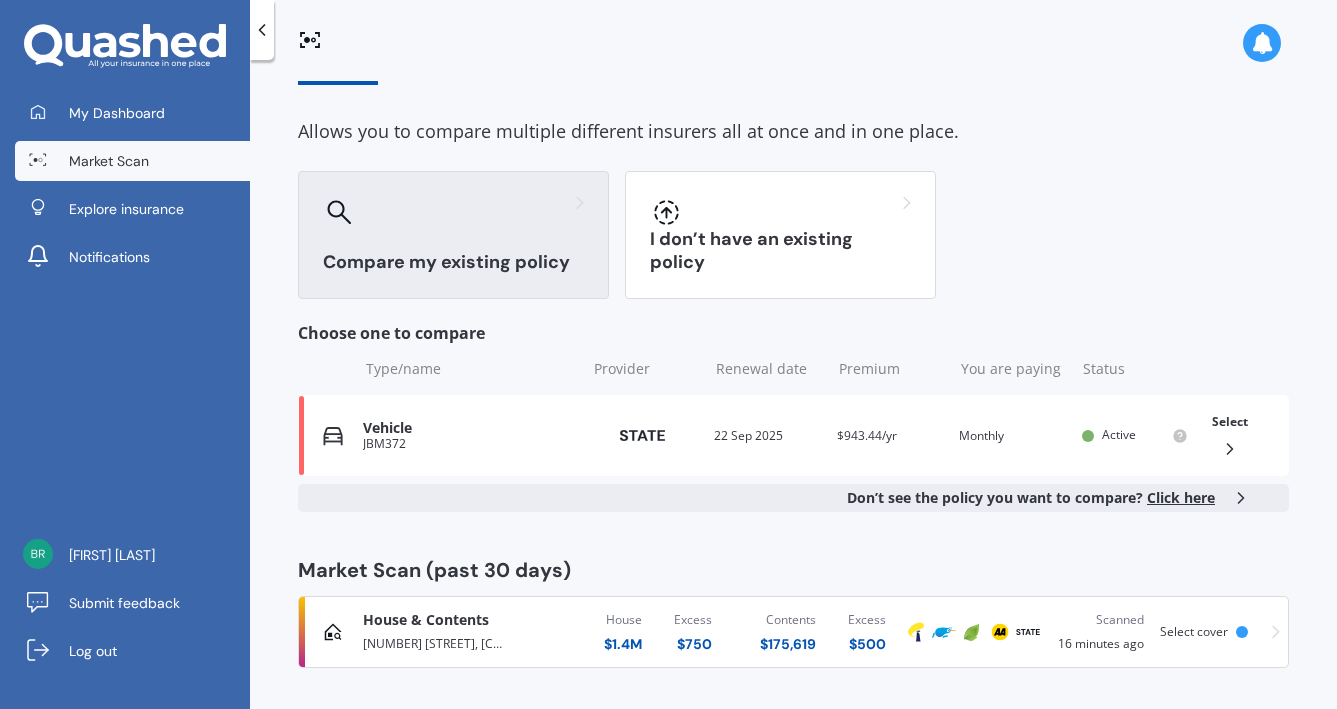 scroll, scrollTop: 59, scrollLeft: 0, axis: vertical 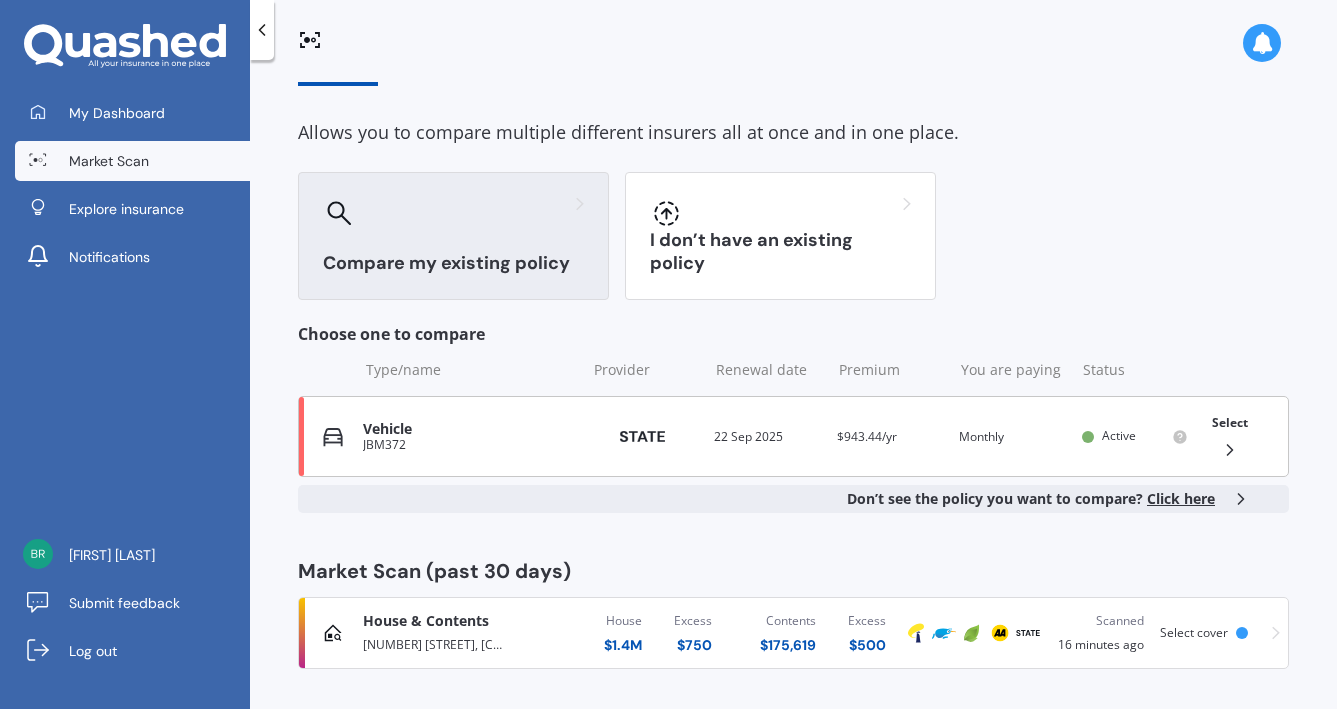 click on "Select" at bounding box center (1230, 422) 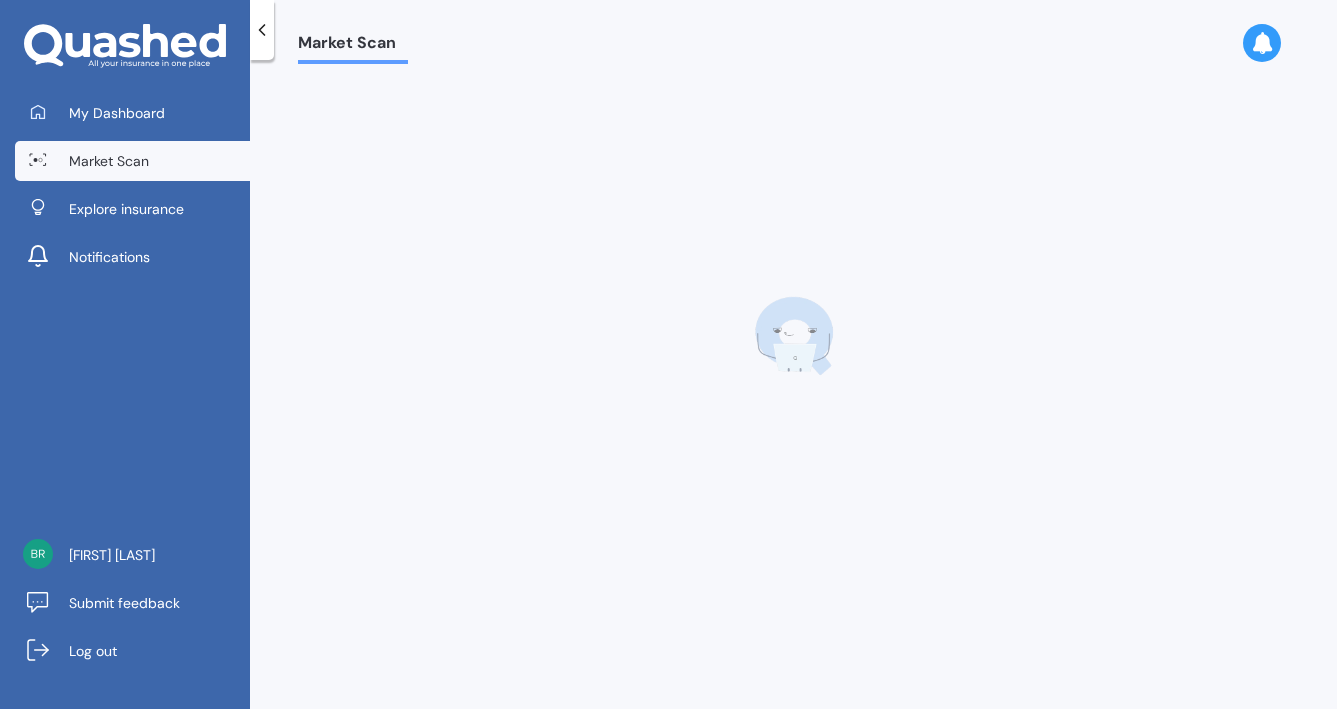 scroll, scrollTop: 0, scrollLeft: 0, axis: both 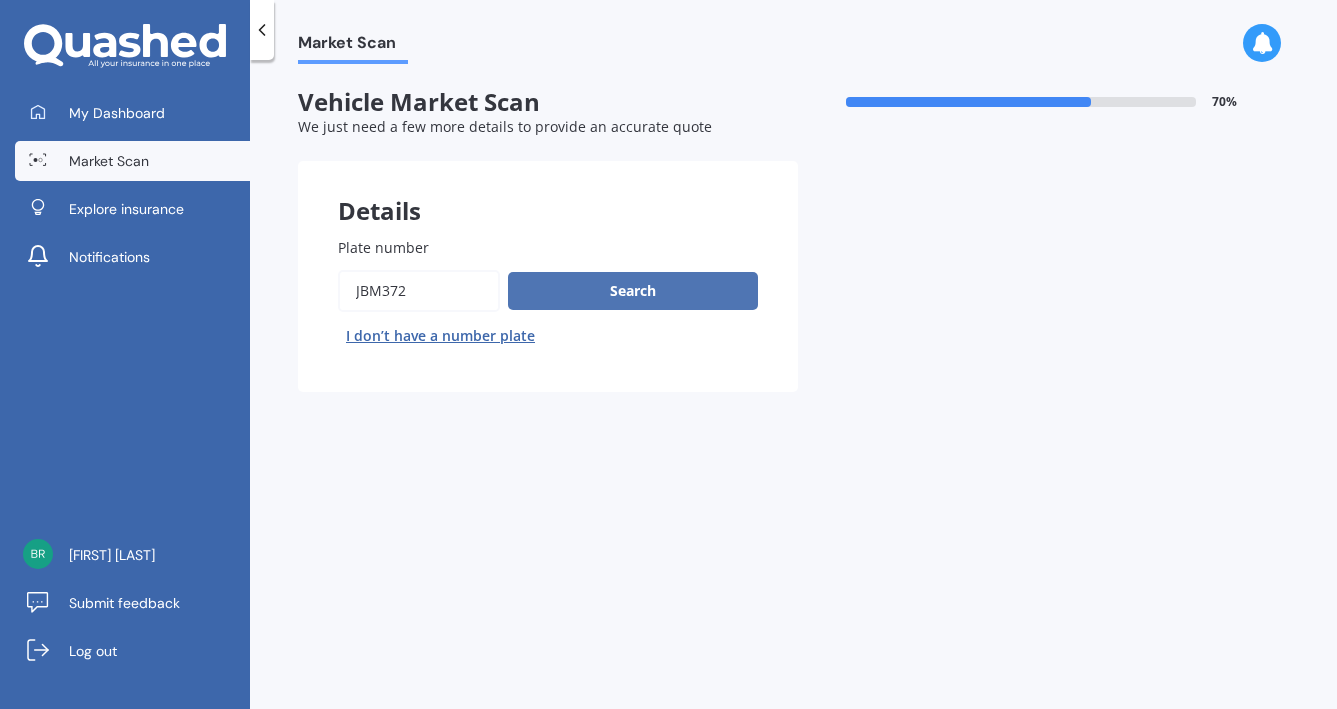 click on "Search" at bounding box center [633, 291] 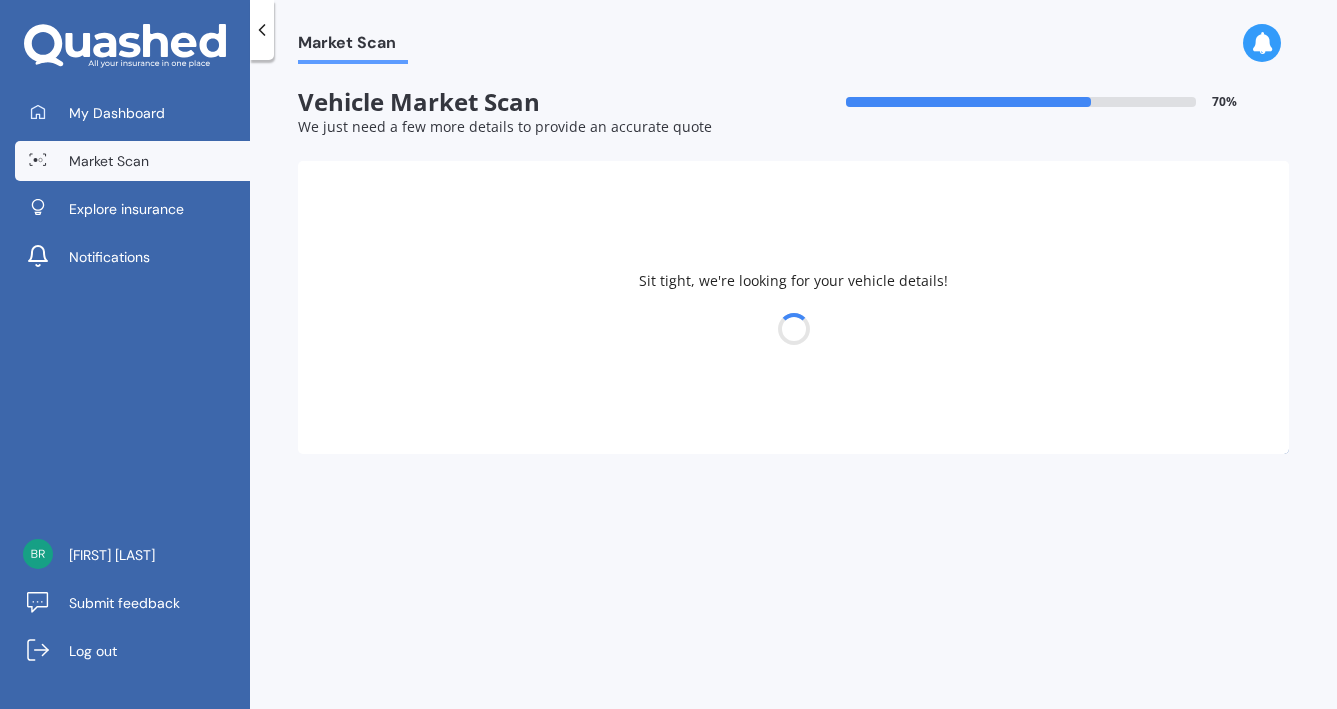 select on "AUDI" 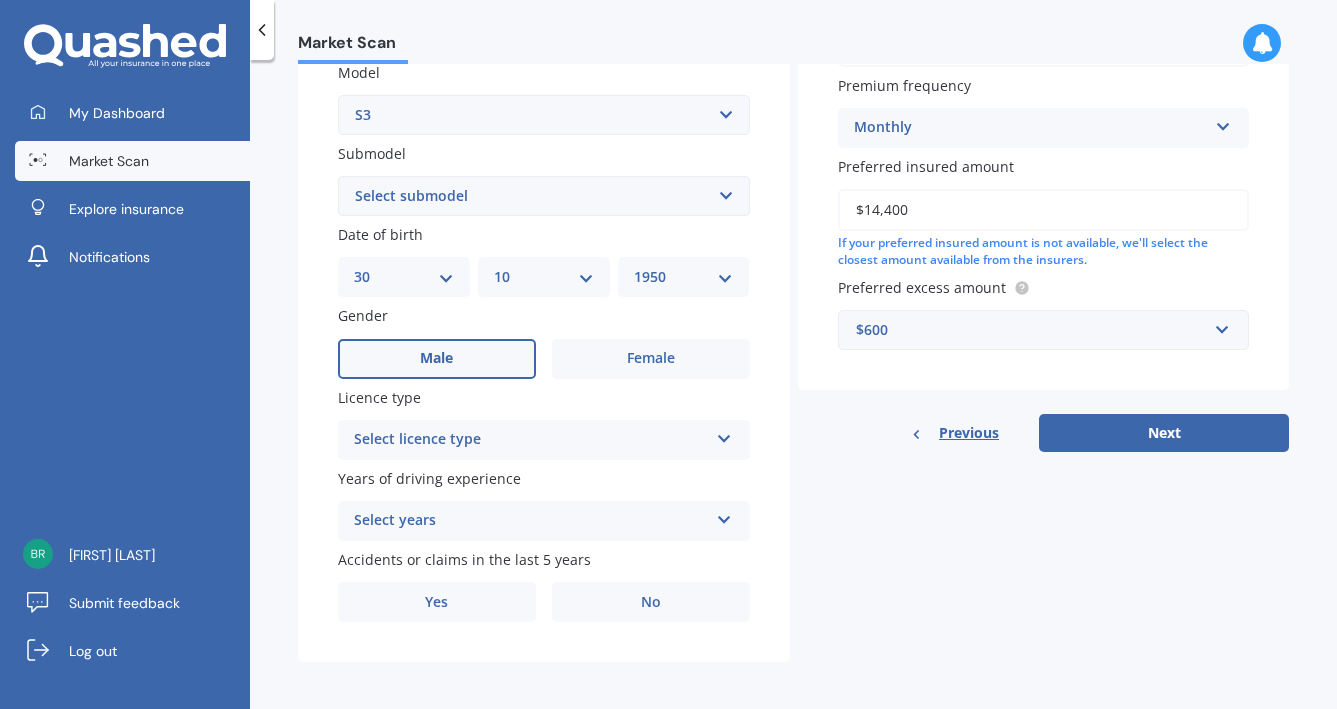 scroll, scrollTop: 461, scrollLeft: 0, axis: vertical 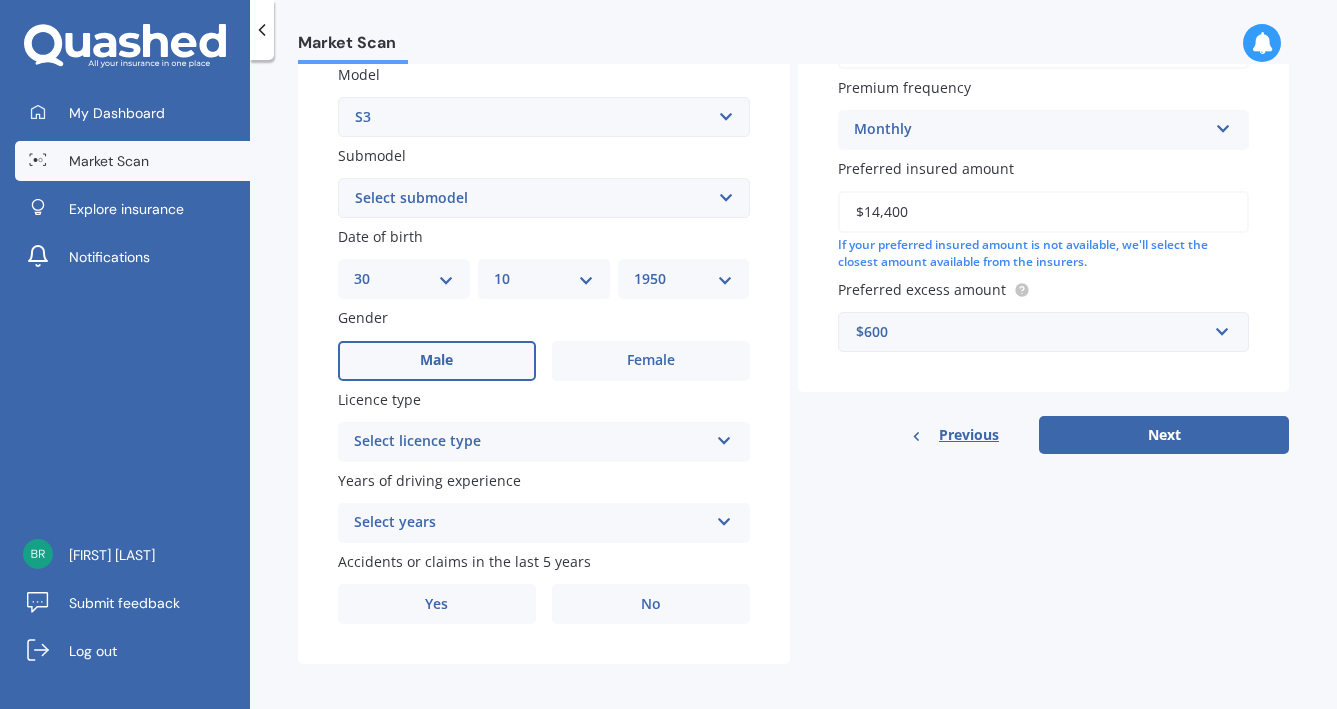 click at bounding box center [724, 437] 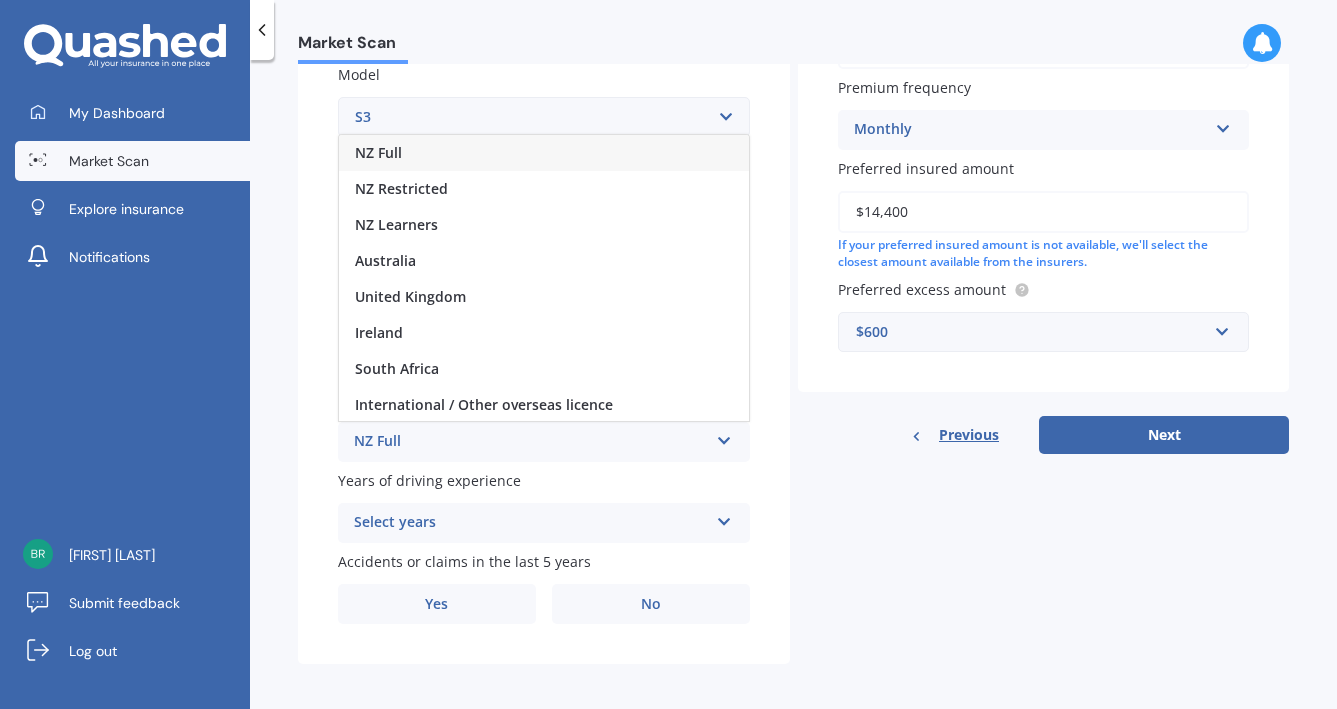 click on "NZ Full" at bounding box center (378, 152) 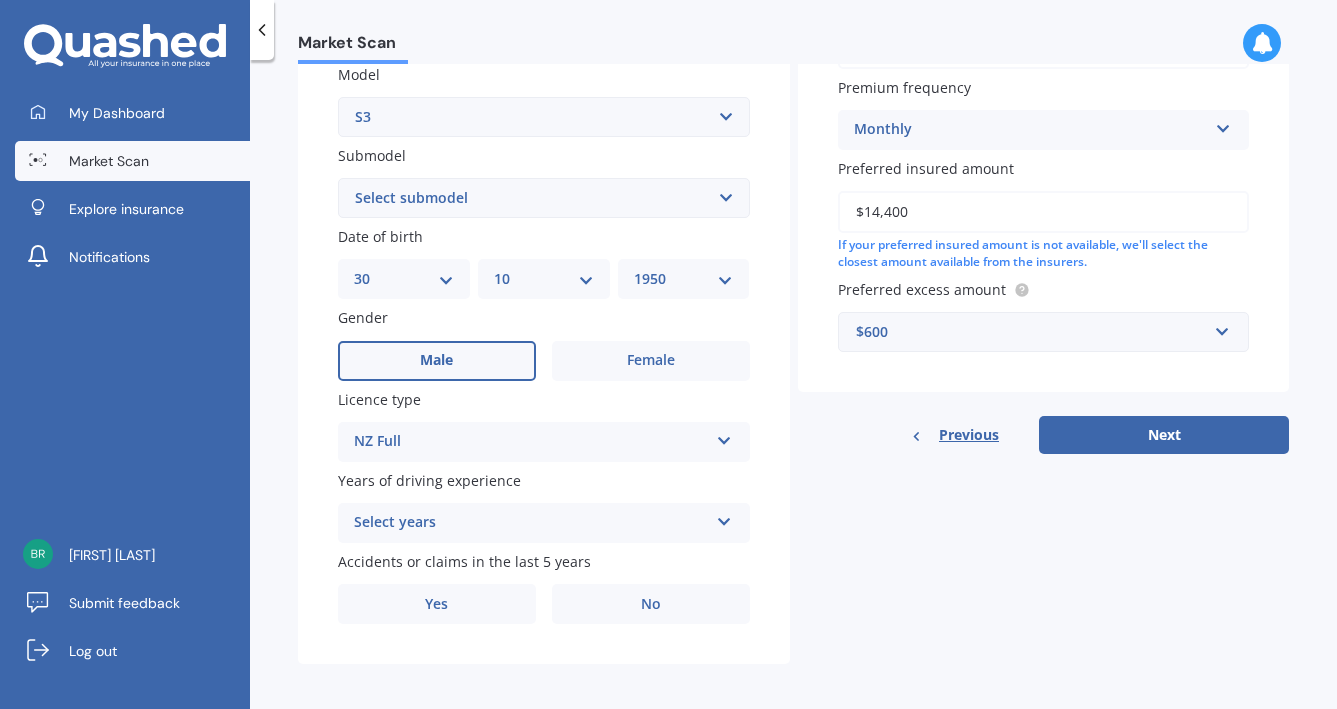 click at bounding box center [724, 518] 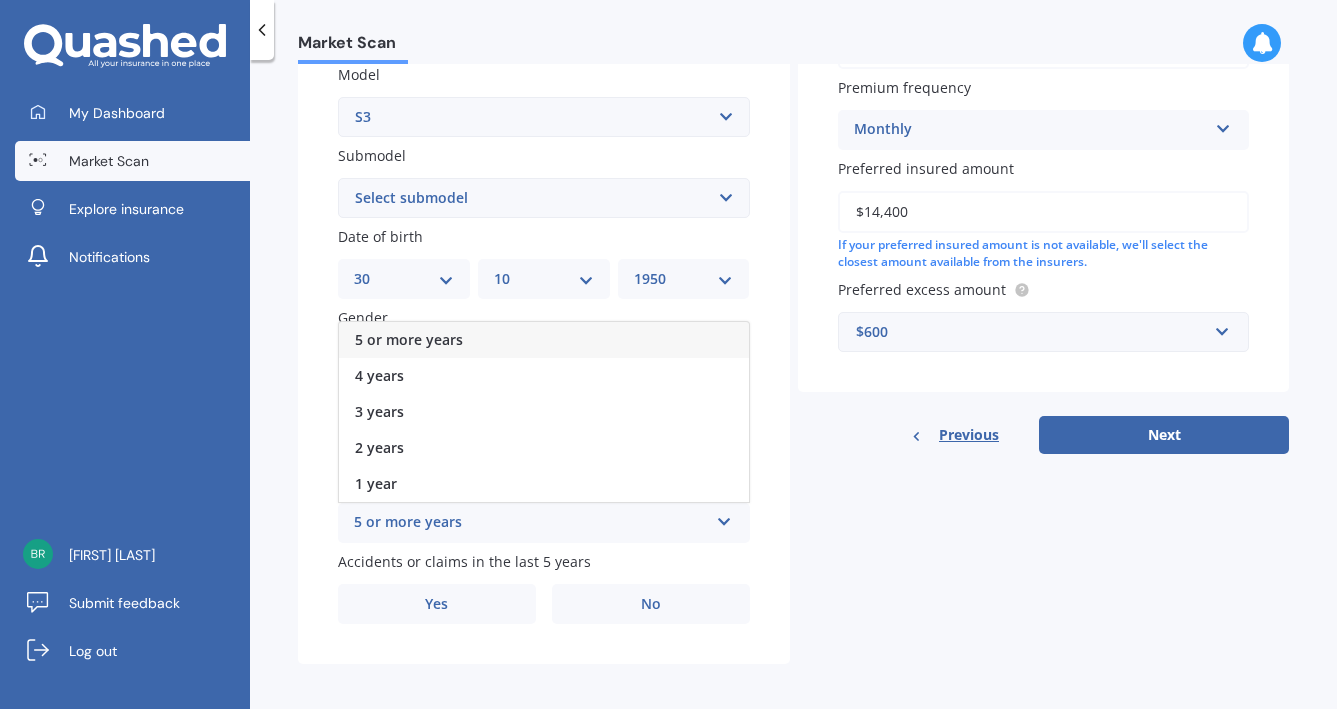 click on "5 or more years" at bounding box center [409, 339] 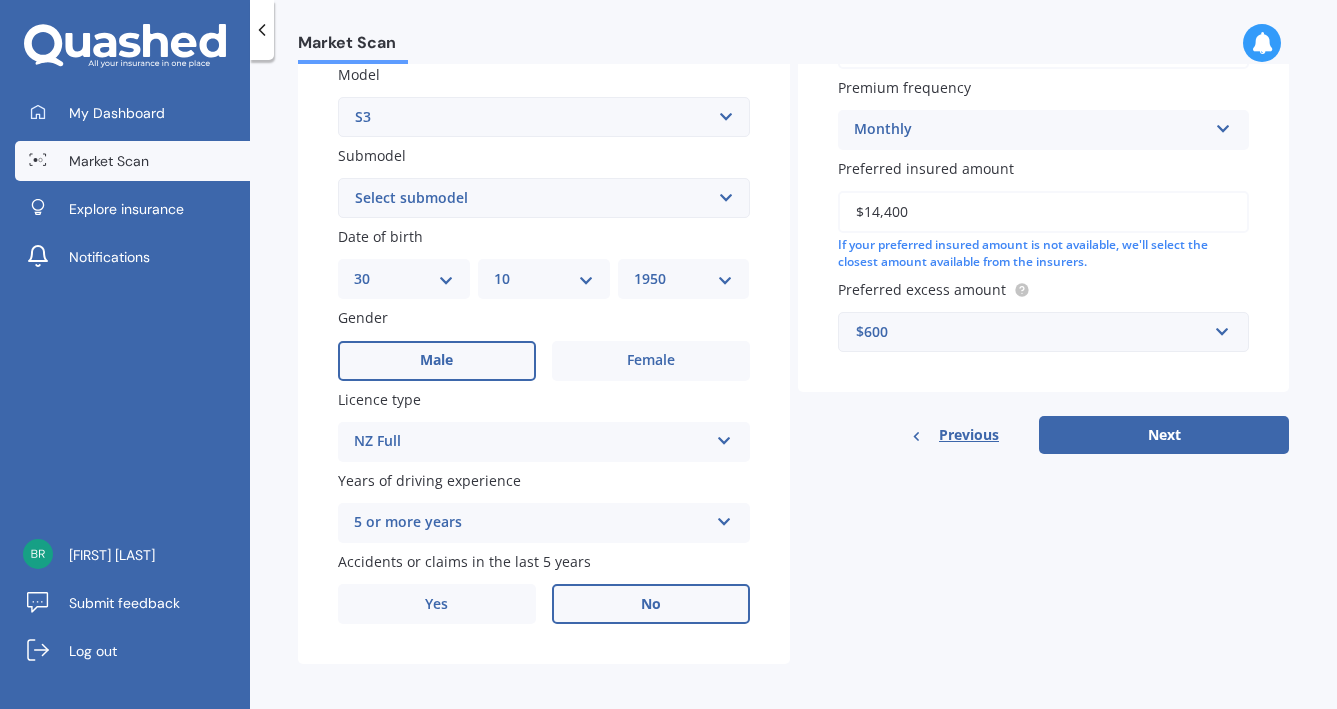 click on "No" at bounding box center [651, 604] 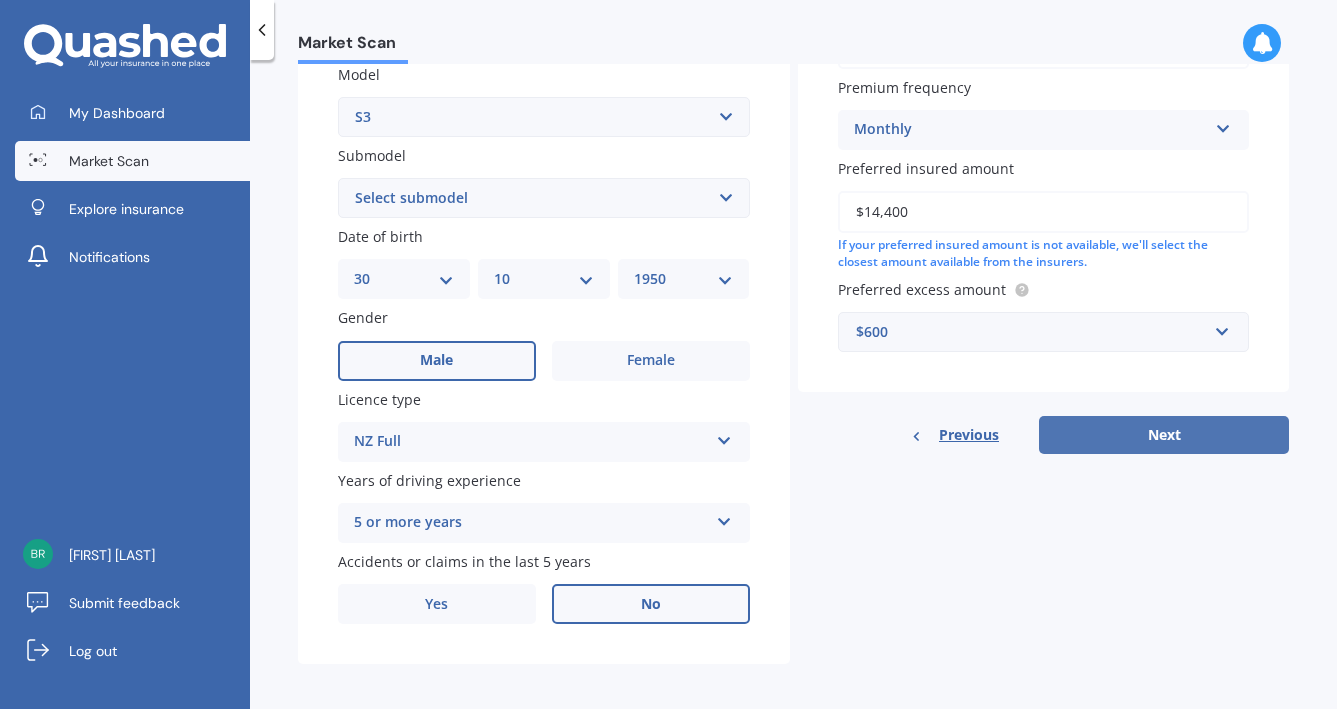 click on "Next" at bounding box center (1164, 435) 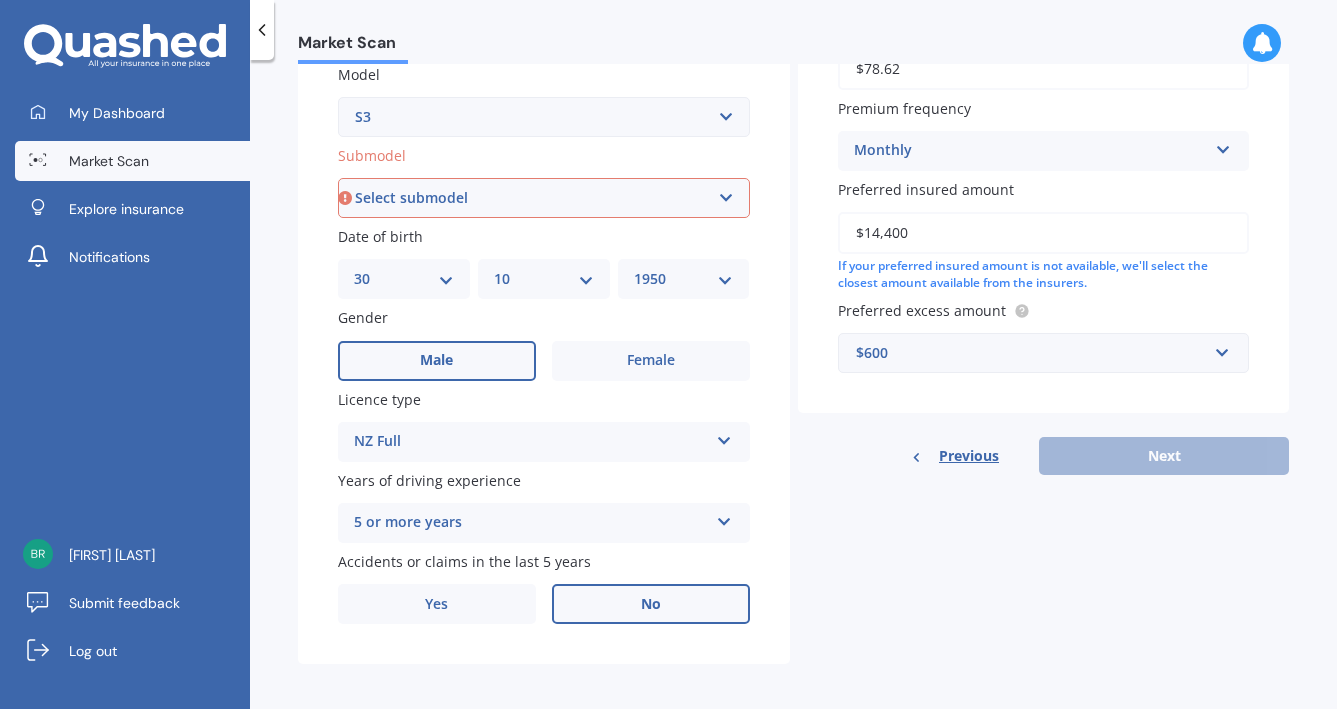 select on "(ALL)" 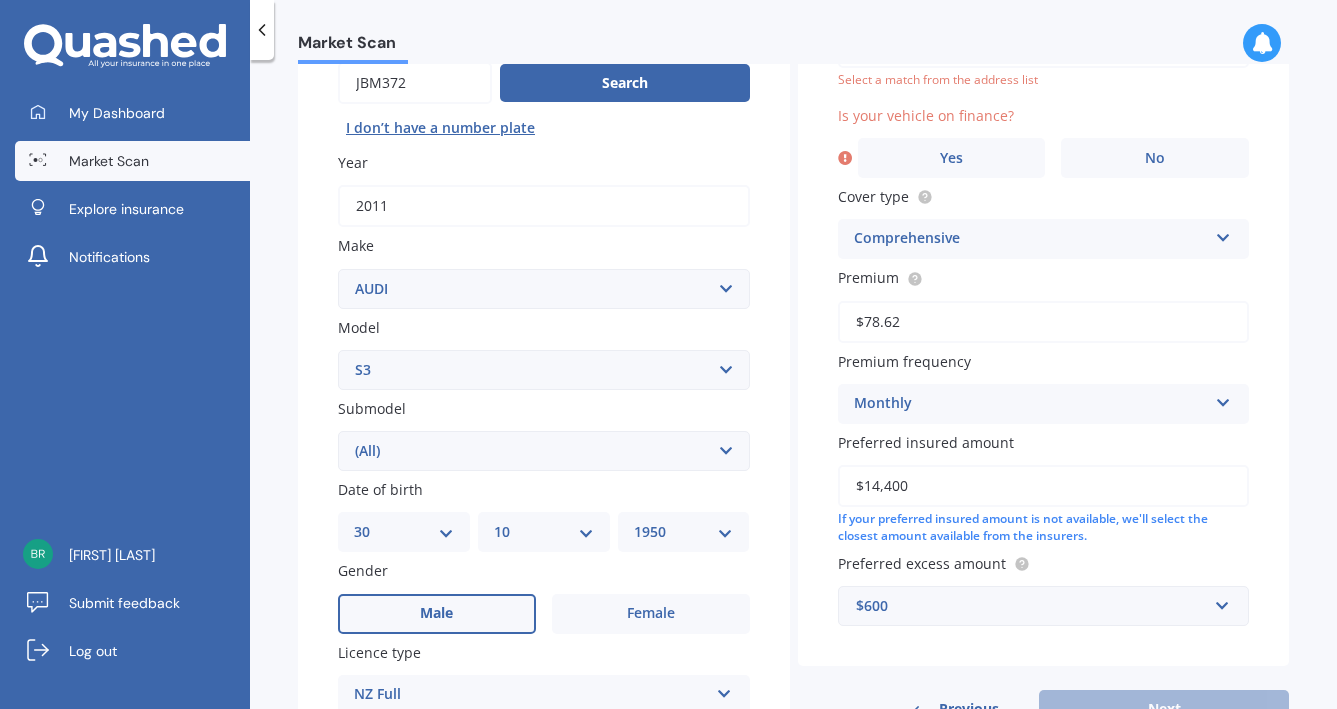 scroll, scrollTop: 135, scrollLeft: 0, axis: vertical 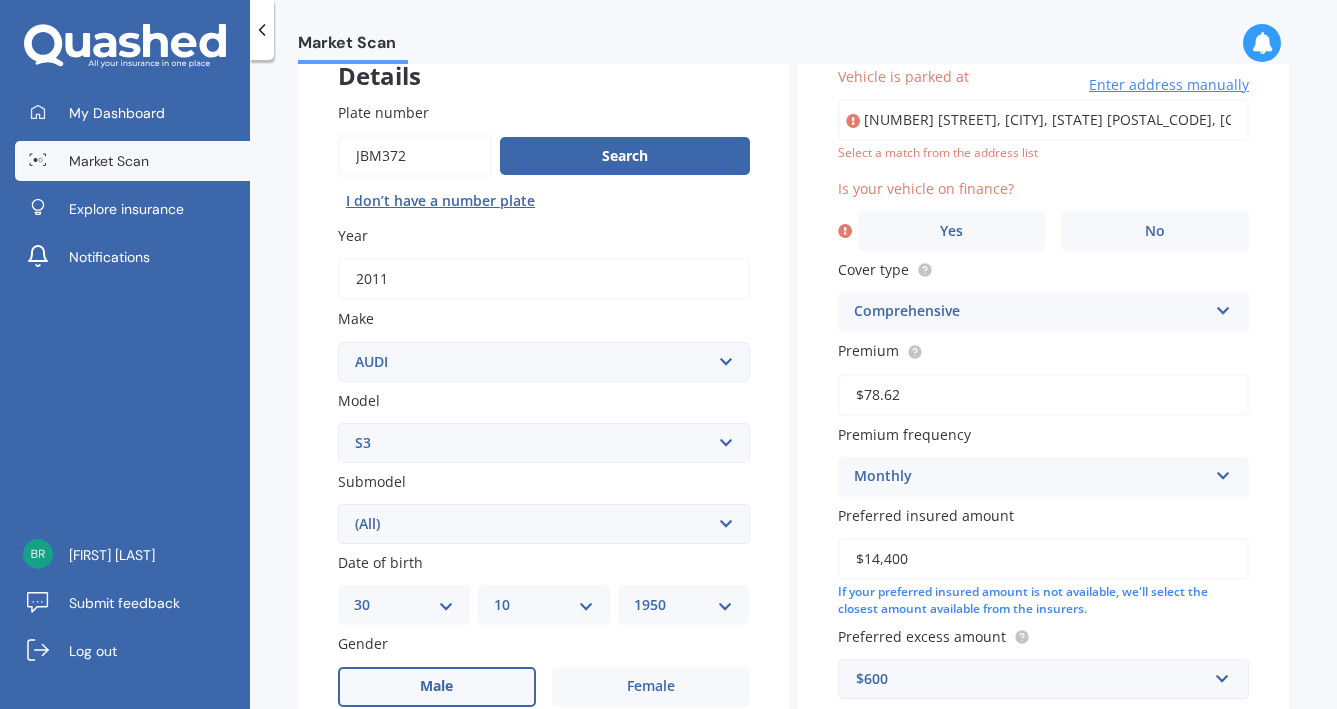 type on "[NUMBER] [STREET], [CITY], [STATE] [POSTAL_CODE]" 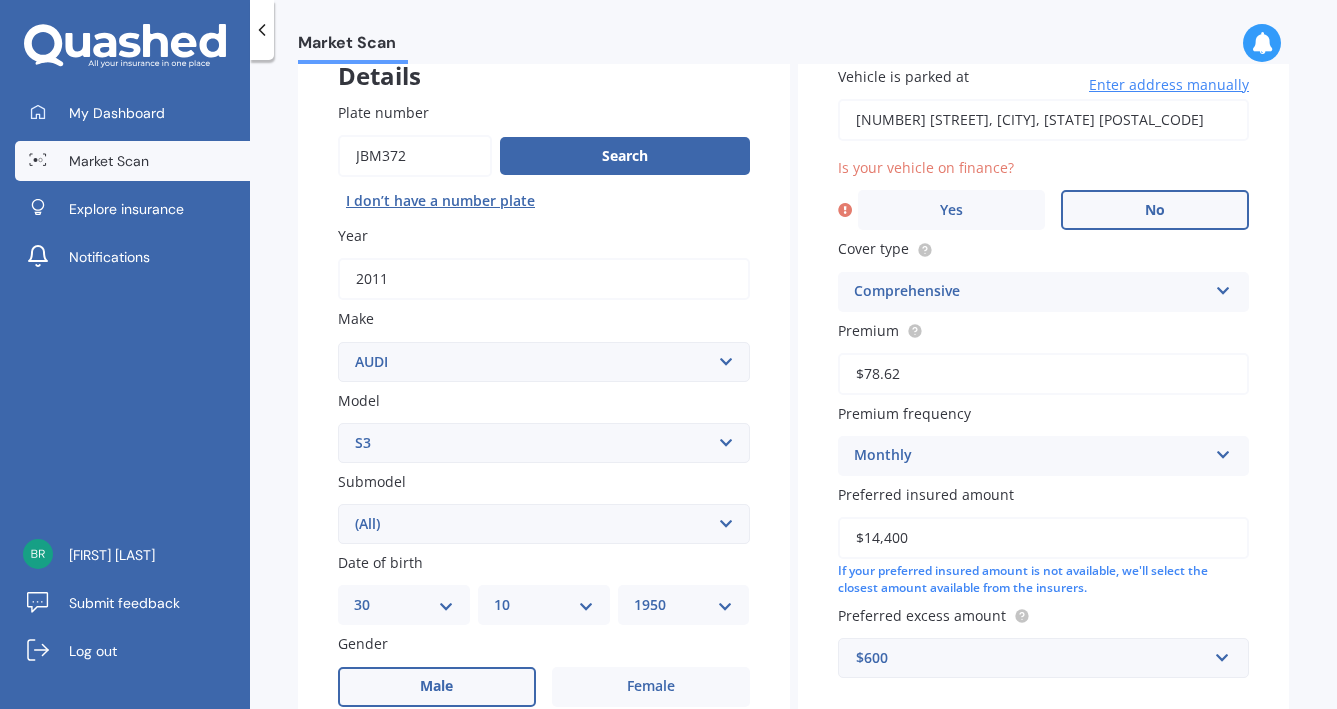 click on "No" at bounding box center [1155, 210] 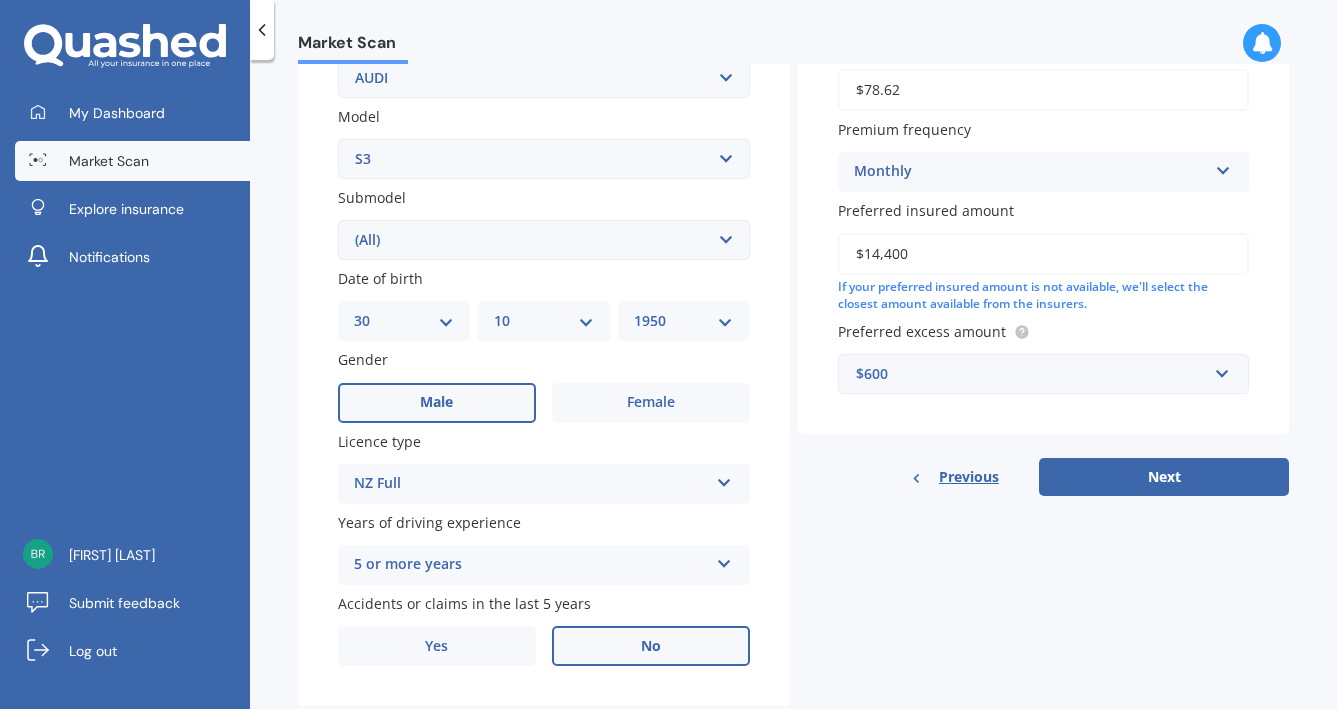 scroll, scrollTop: 426, scrollLeft: 0, axis: vertical 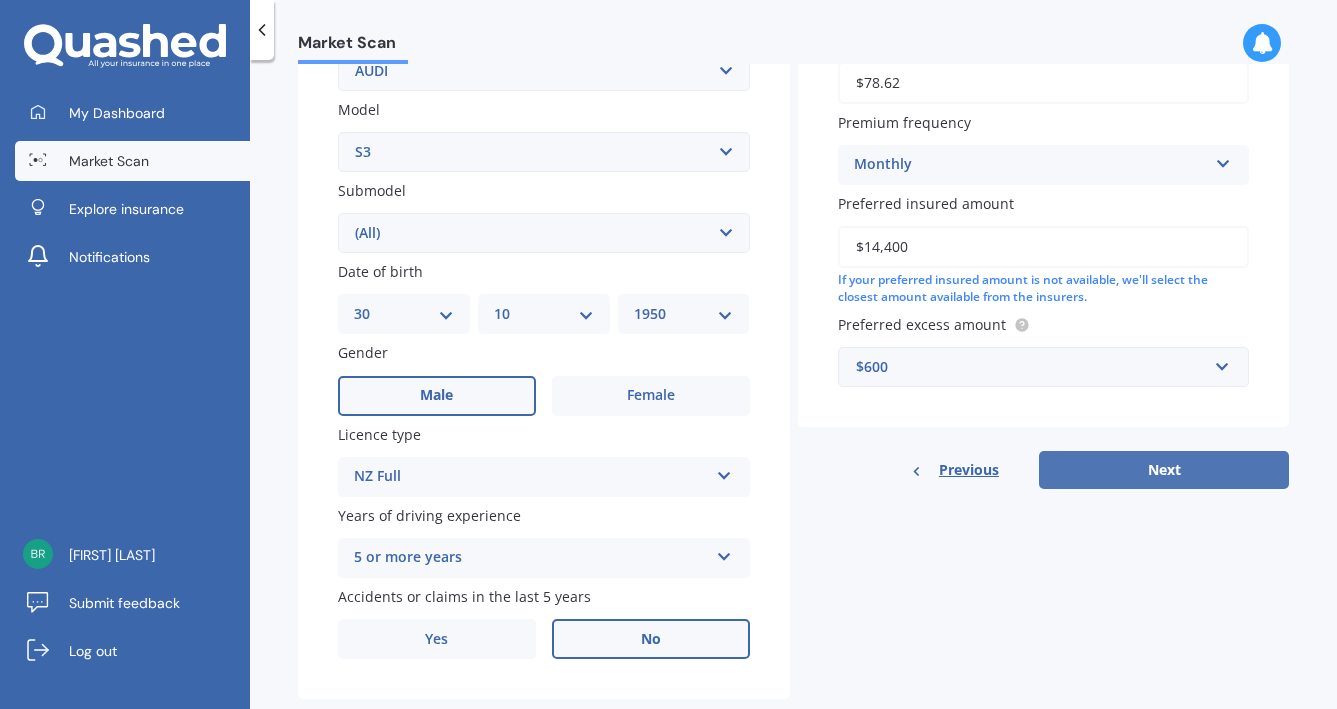 click on "Next" at bounding box center (1164, 470) 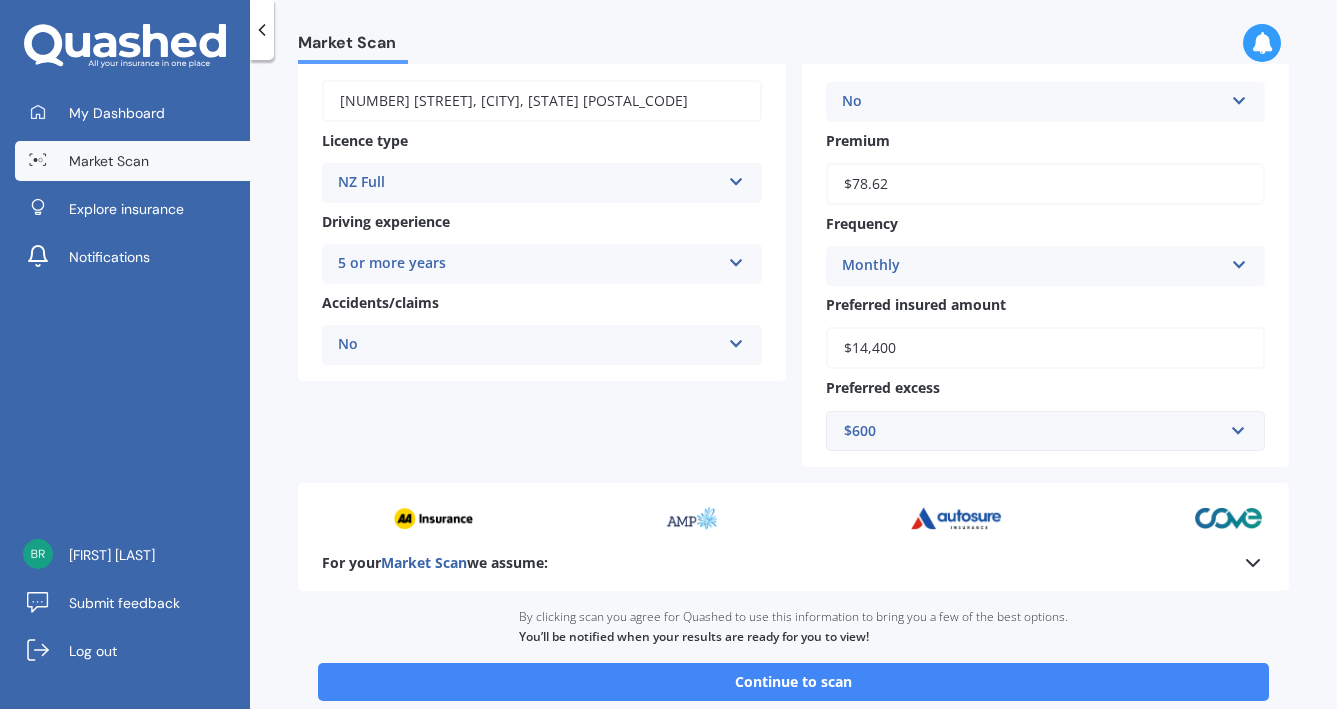 scroll, scrollTop: 302, scrollLeft: 0, axis: vertical 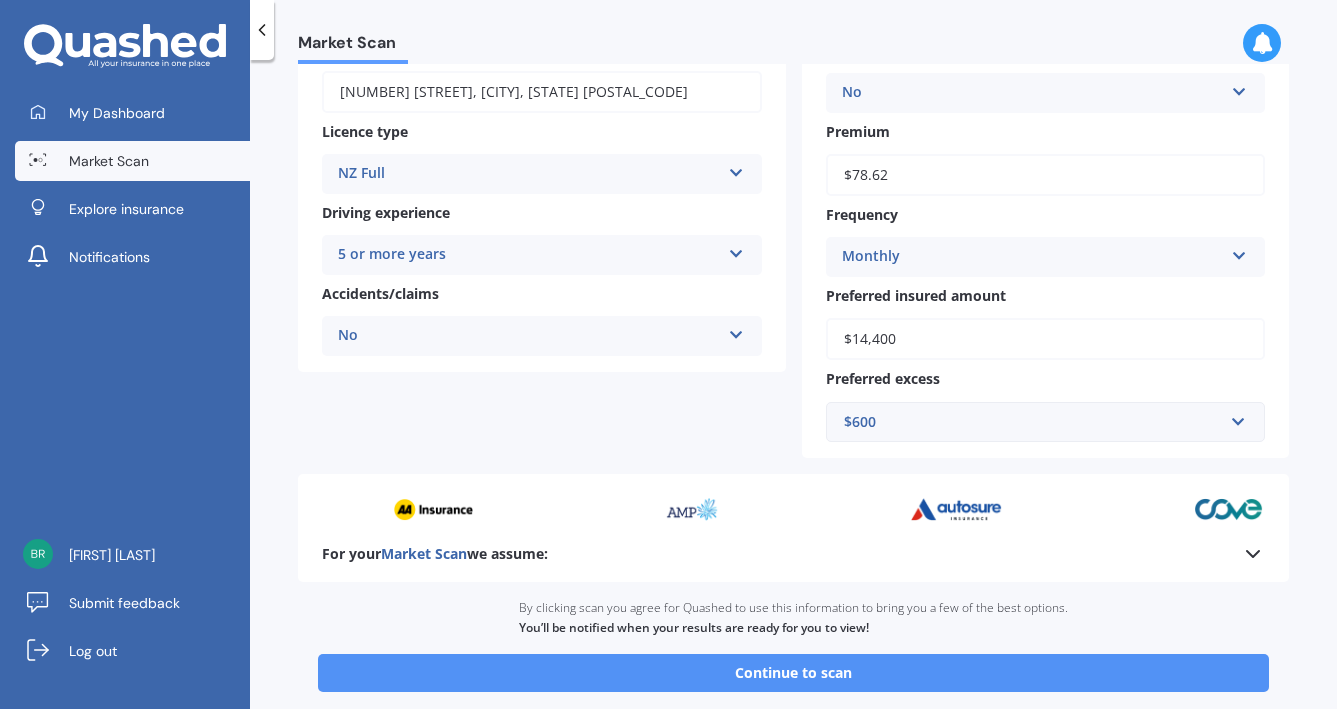 click on "Continue to scan" at bounding box center [793, 673] 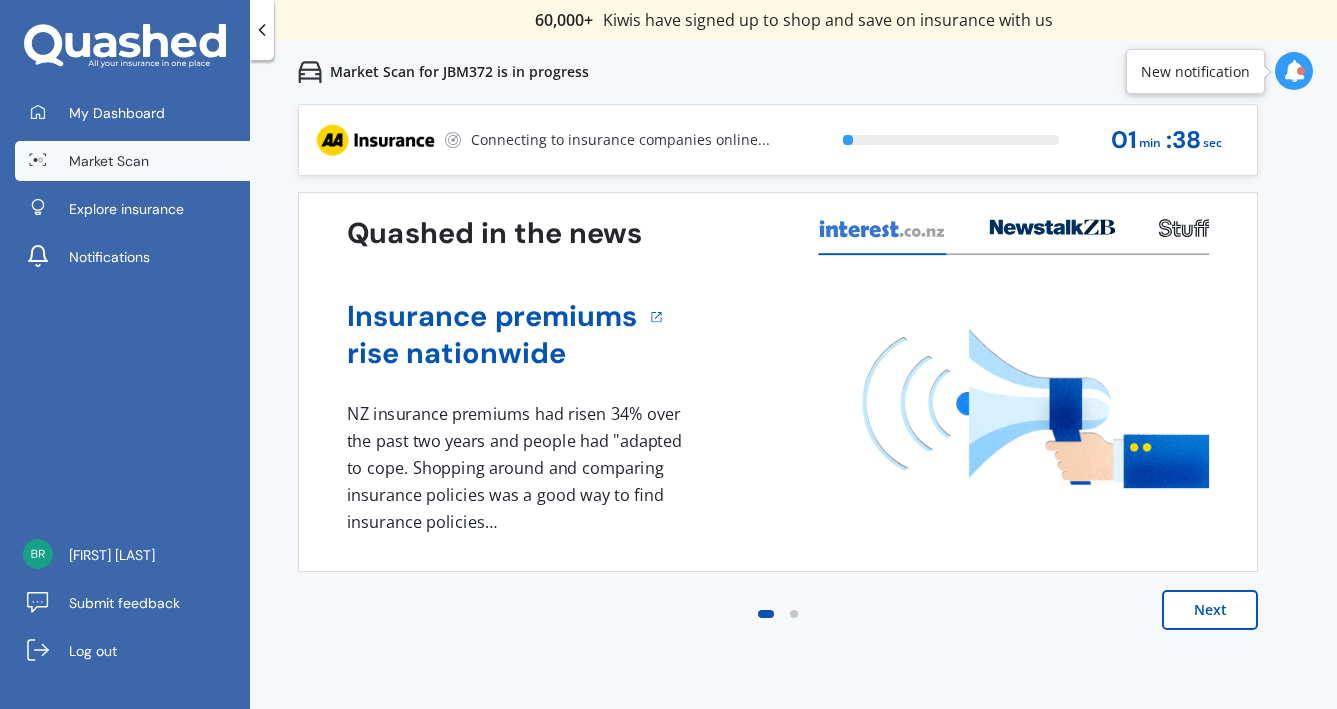 scroll, scrollTop: 0, scrollLeft: 0, axis: both 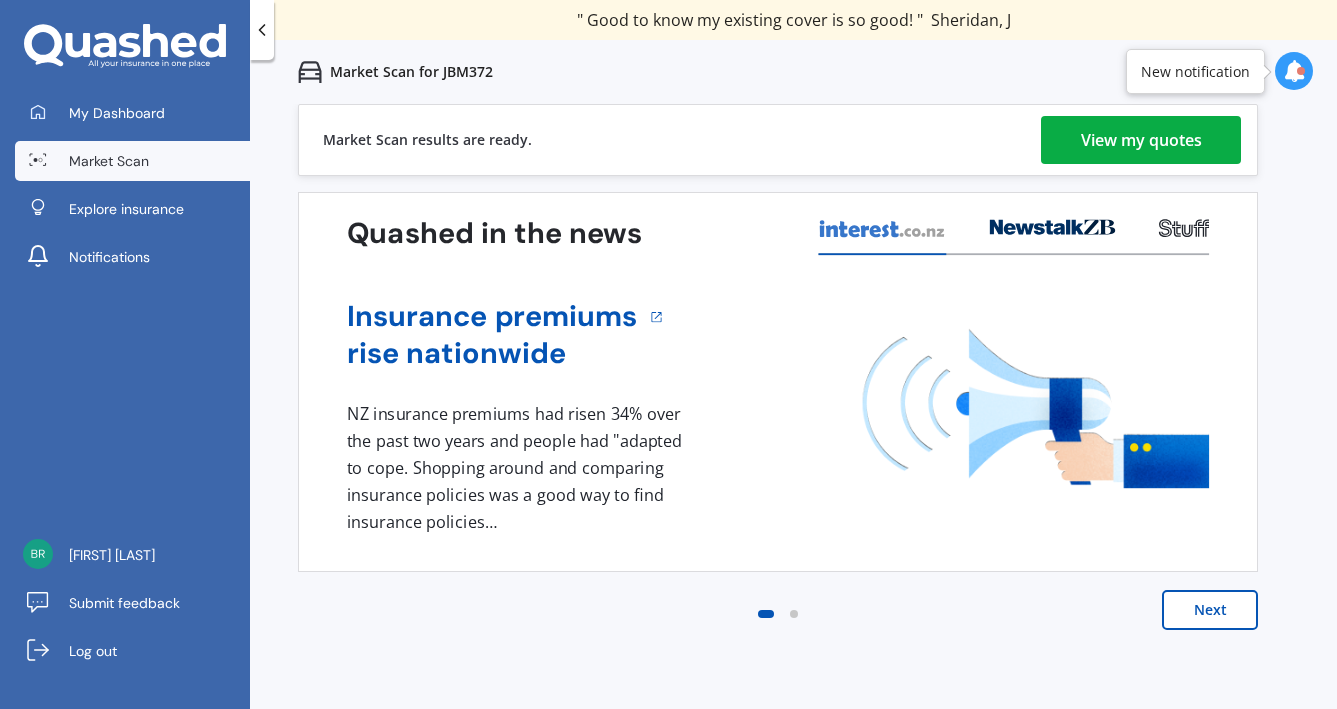 click on "View my quotes" at bounding box center (1141, 140) 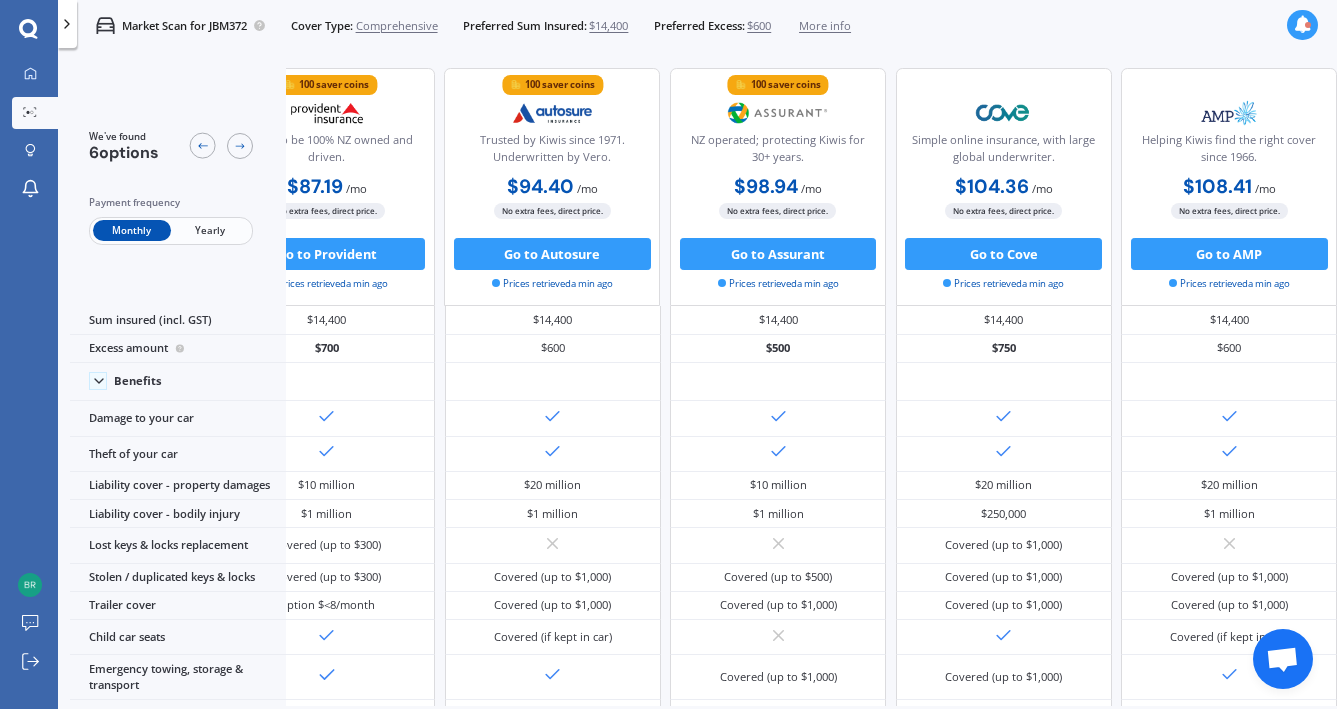 scroll, scrollTop: 0, scrollLeft: 376, axis: horizontal 